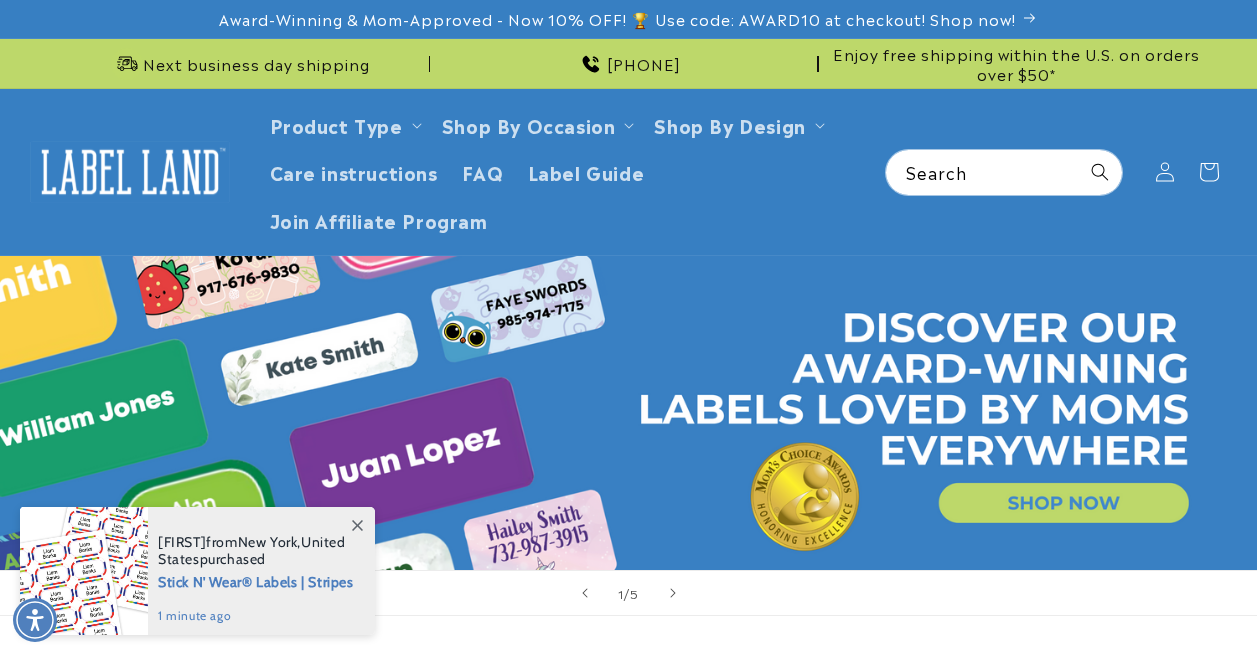 scroll, scrollTop: 0, scrollLeft: 0, axis: both 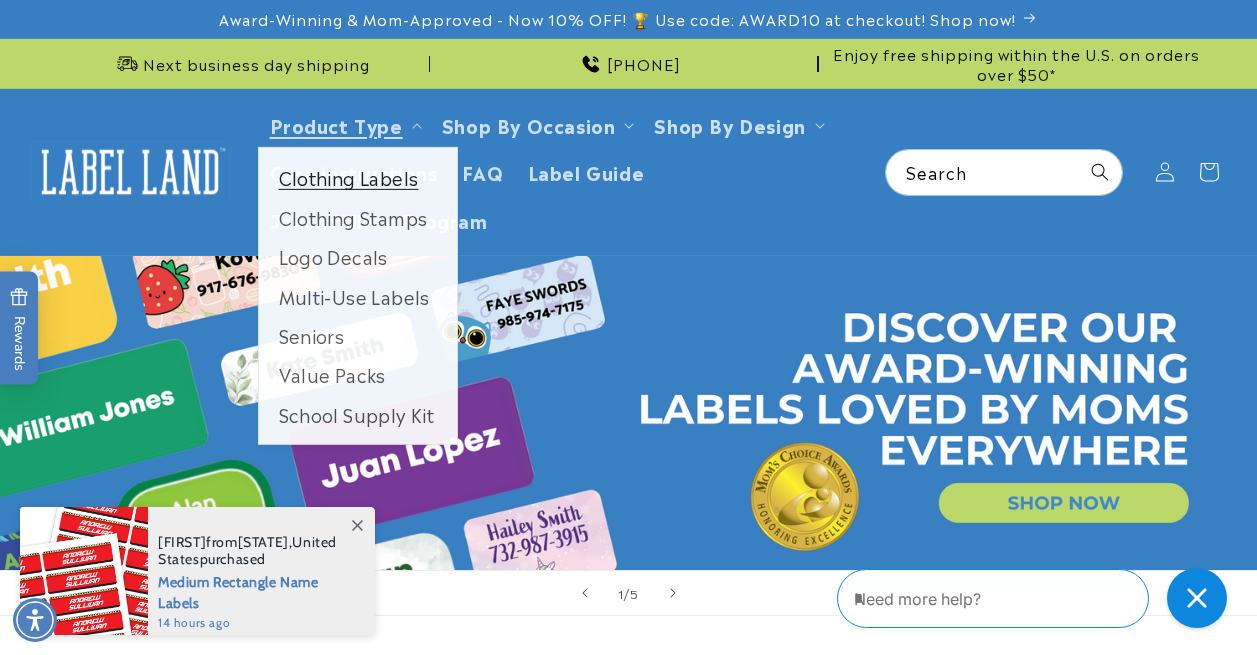 click on "Clothing Labels" at bounding box center [358, 178] 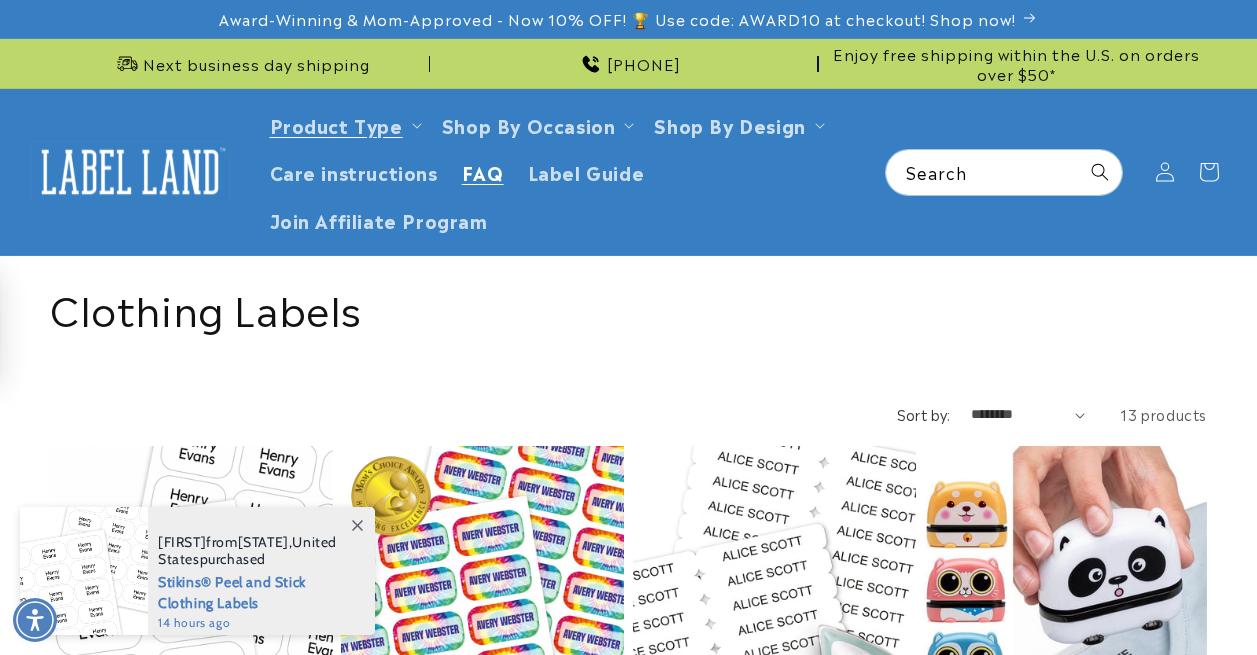scroll, scrollTop: 0, scrollLeft: 0, axis: both 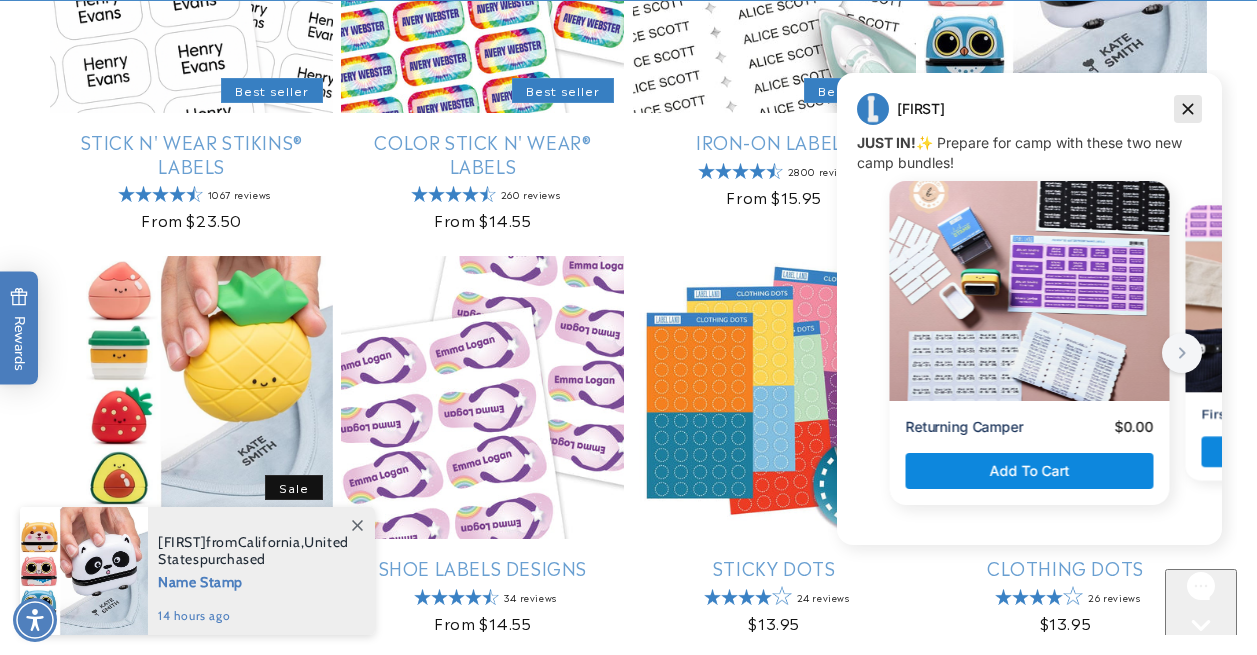 click 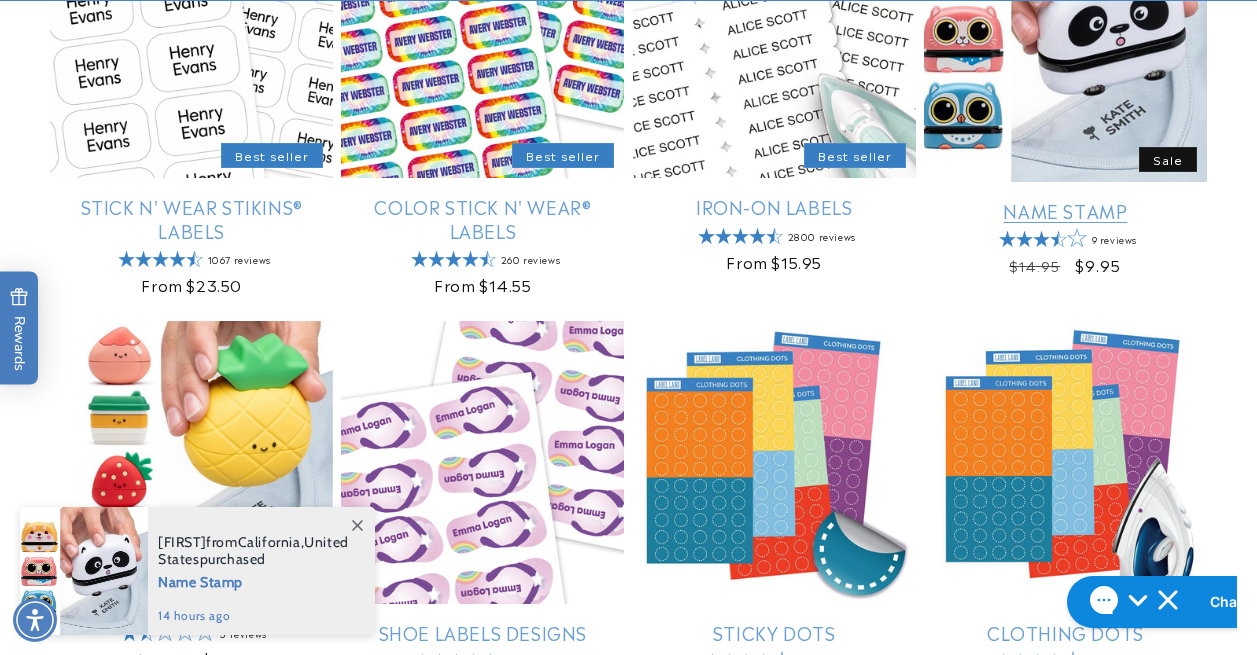 scroll, scrollTop: 396, scrollLeft: 0, axis: vertical 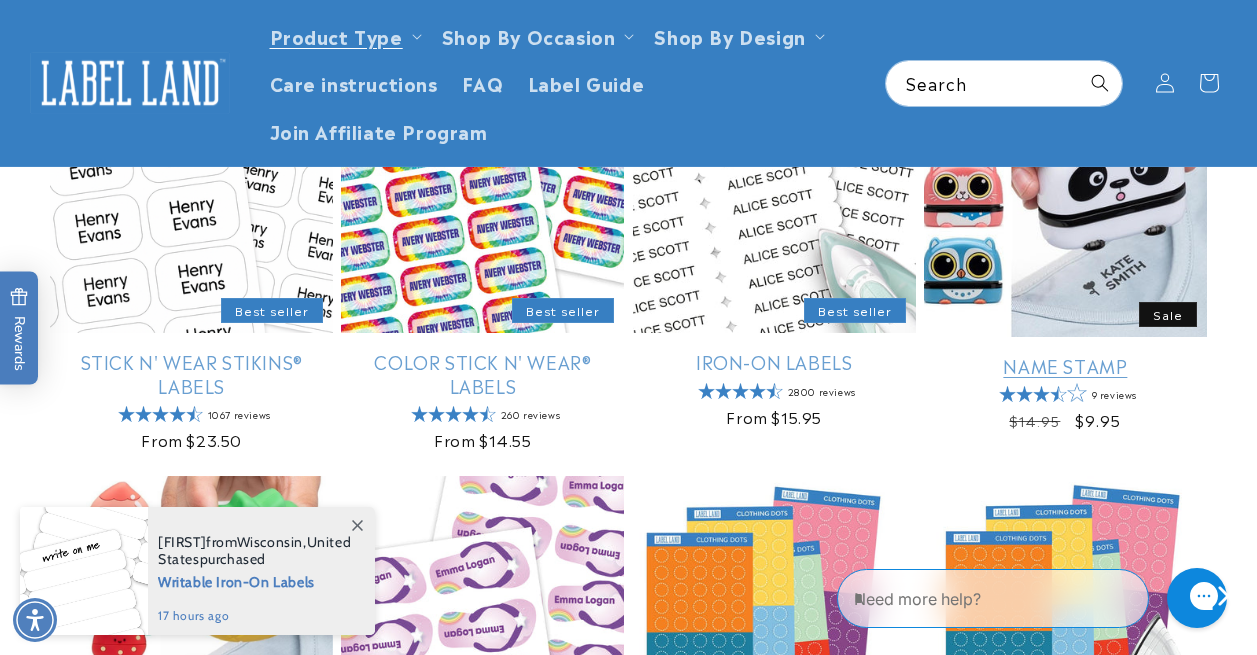 click on "Name Stamp" at bounding box center [1065, 365] 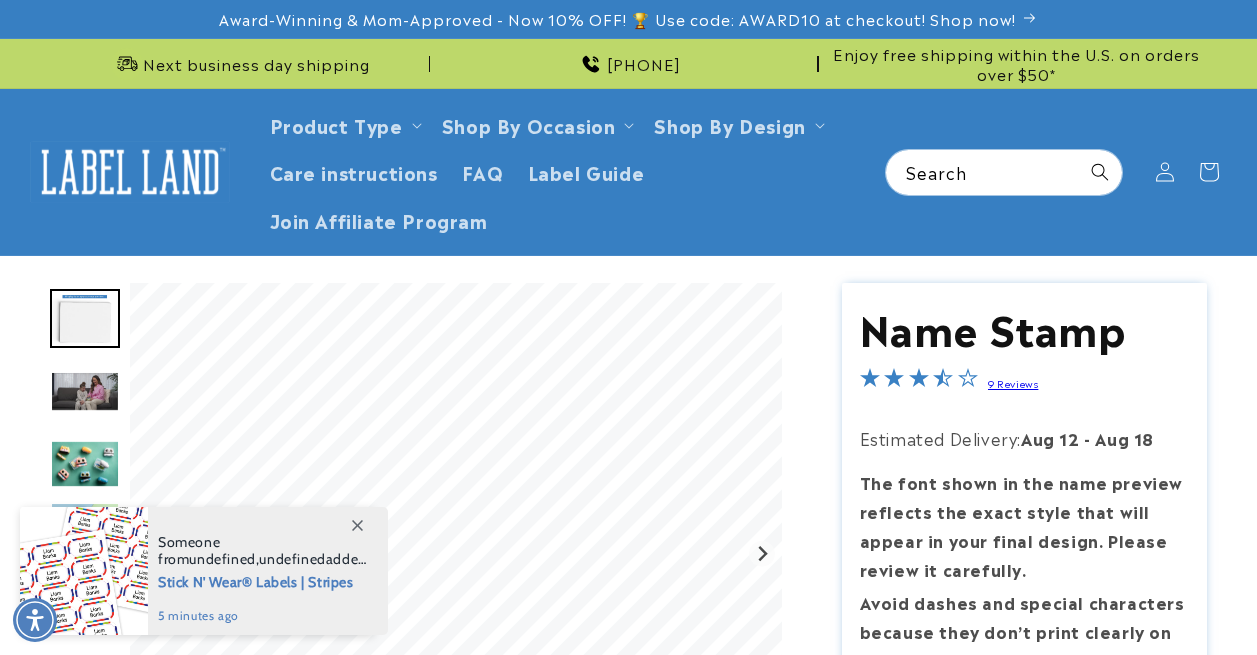 scroll, scrollTop: 95, scrollLeft: 0, axis: vertical 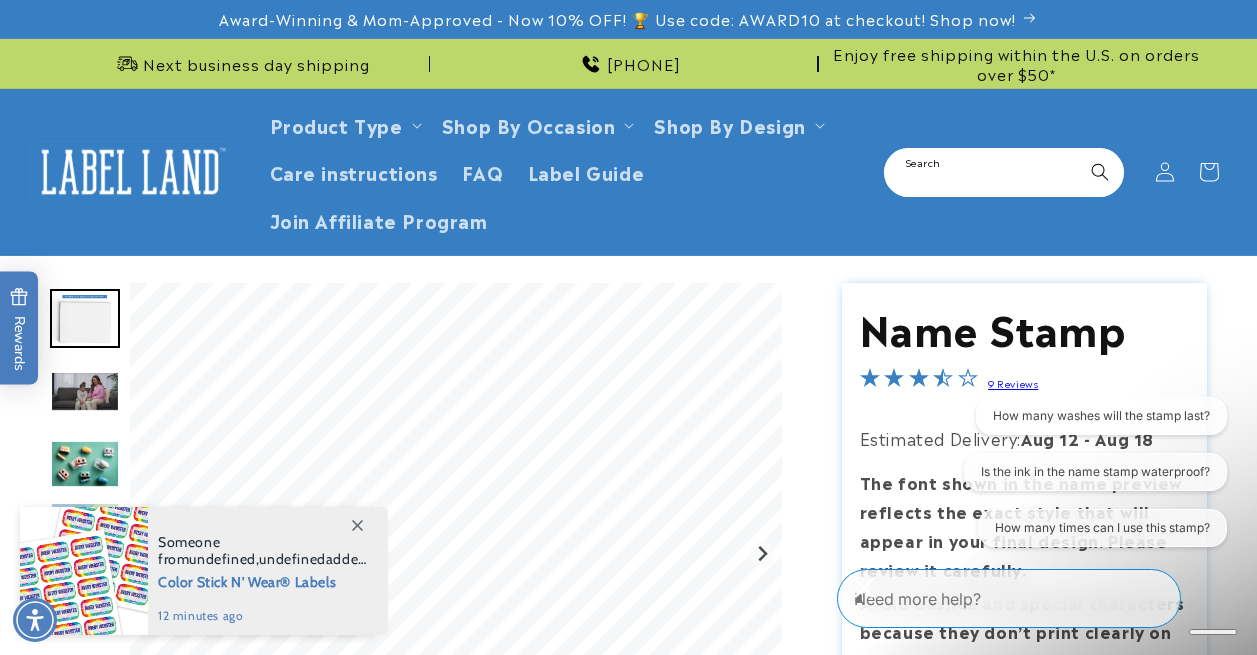 click on "Search" at bounding box center [1004, 172] 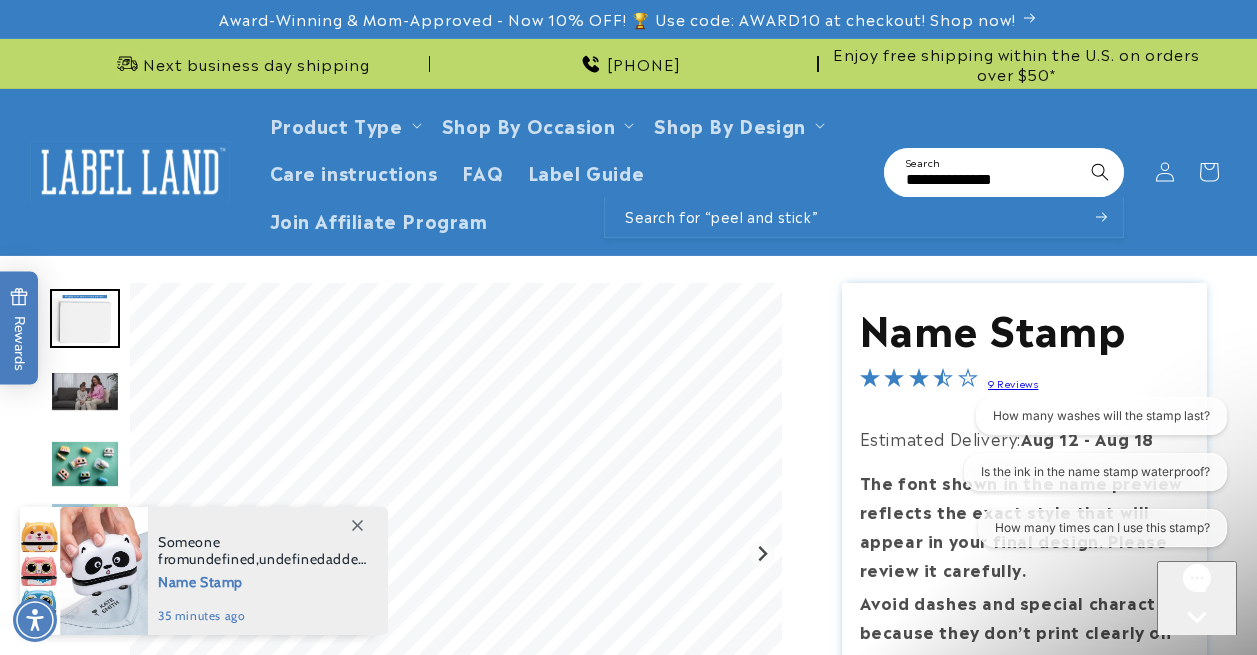 type on "**********" 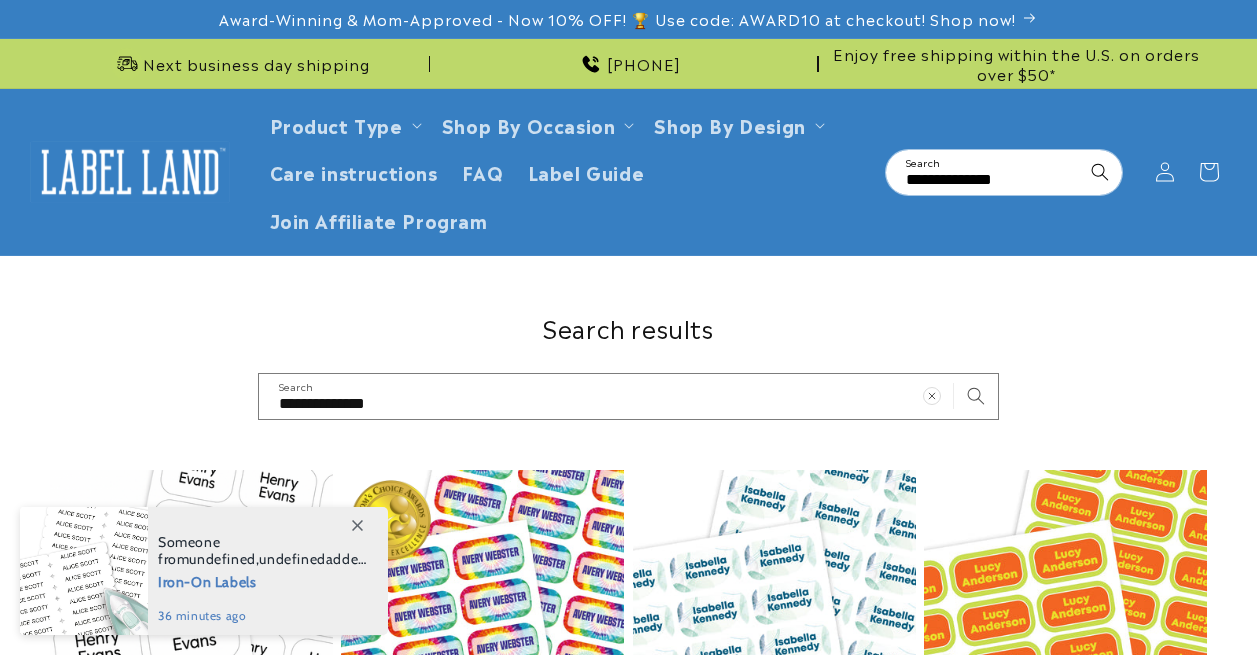 scroll, scrollTop: 0, scrollLeft: 0, axis: both 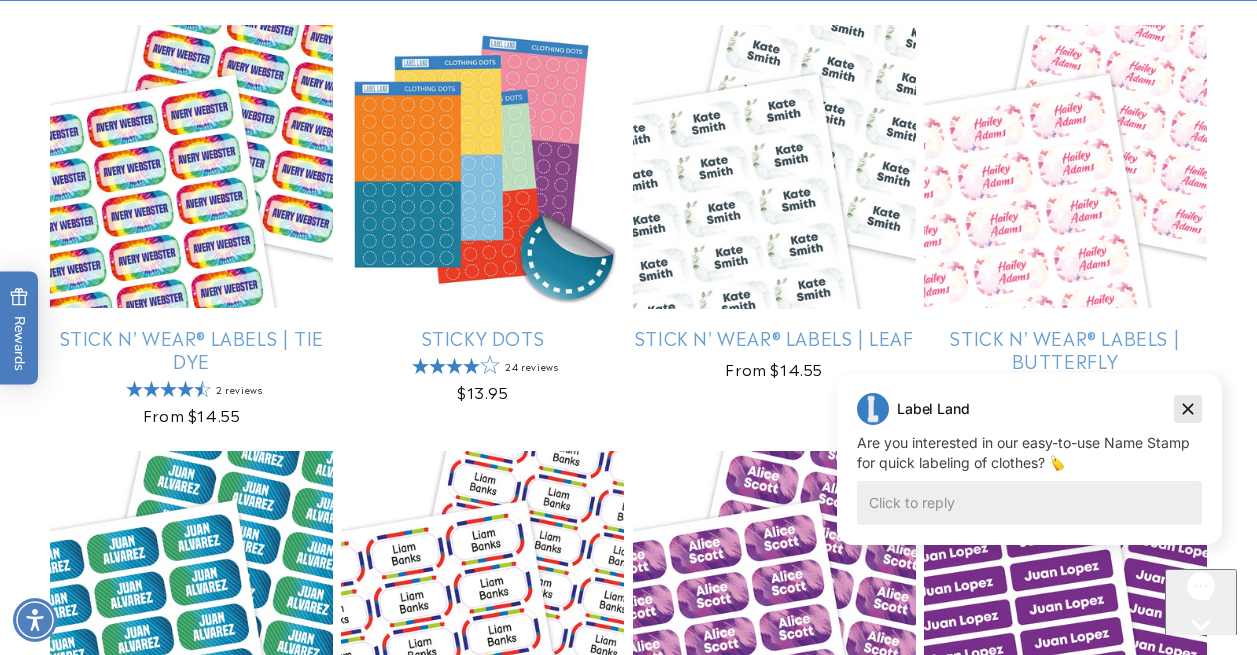 click 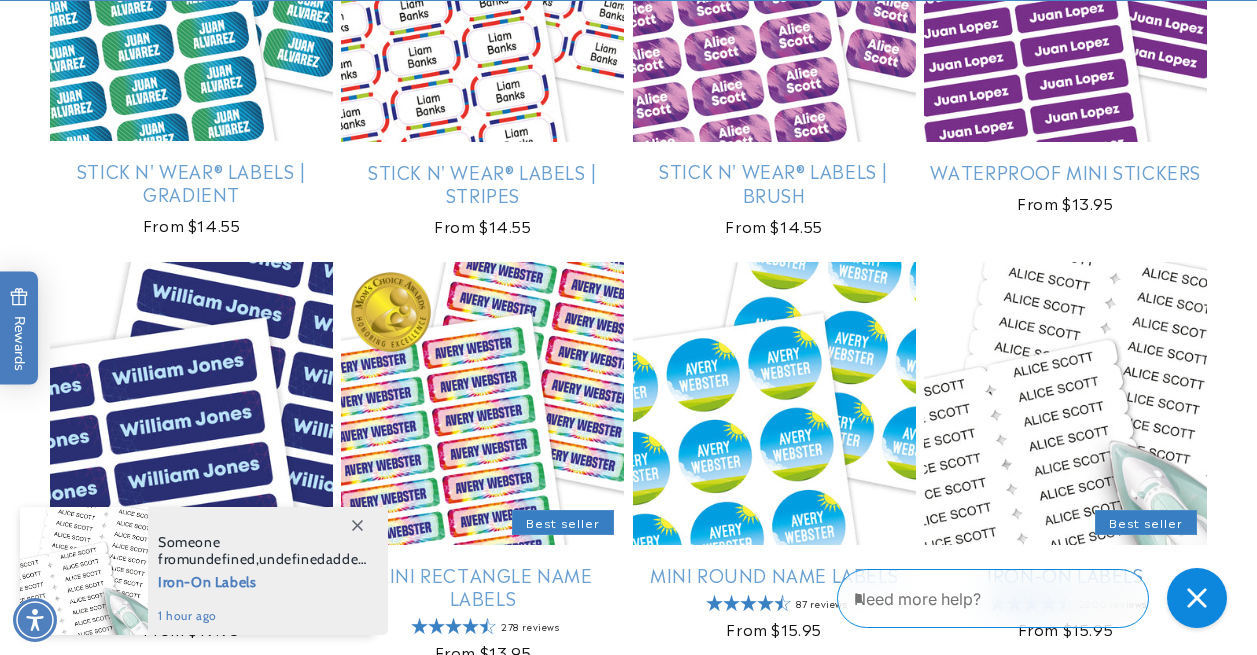 scroll, scrollTop: 1484, scrollLeft: 0, axis: vertical 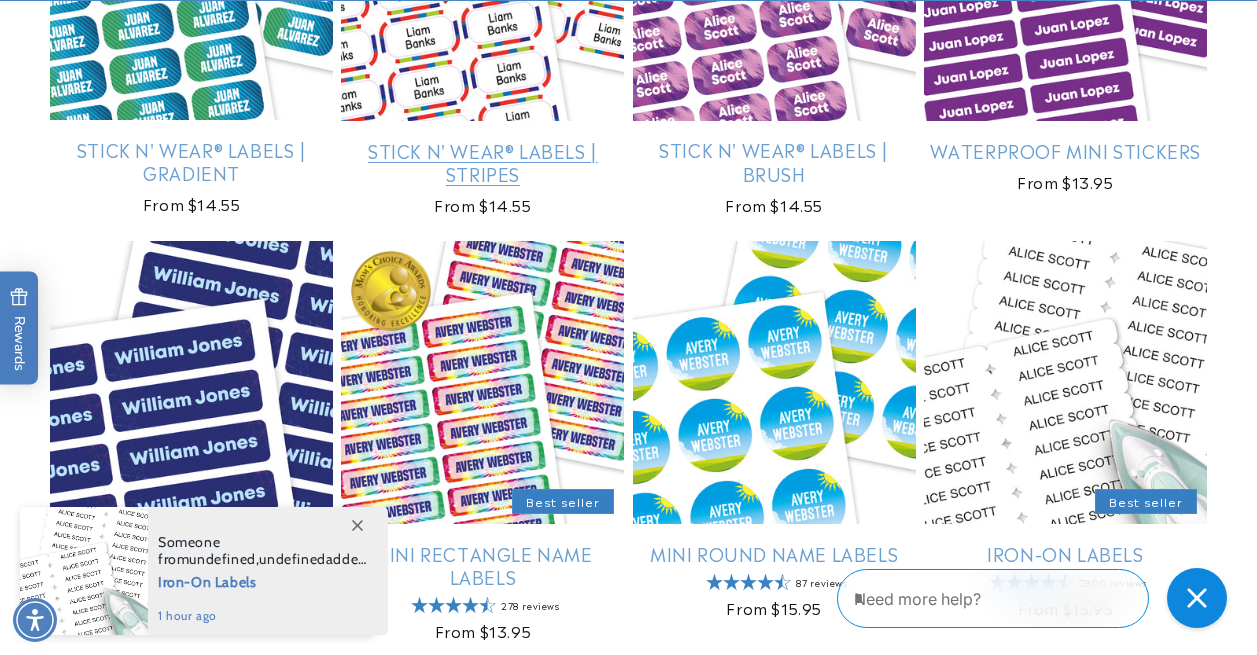 click on "Stick N' Wear® Labels | Stripes" at bounding box center (482, 162) 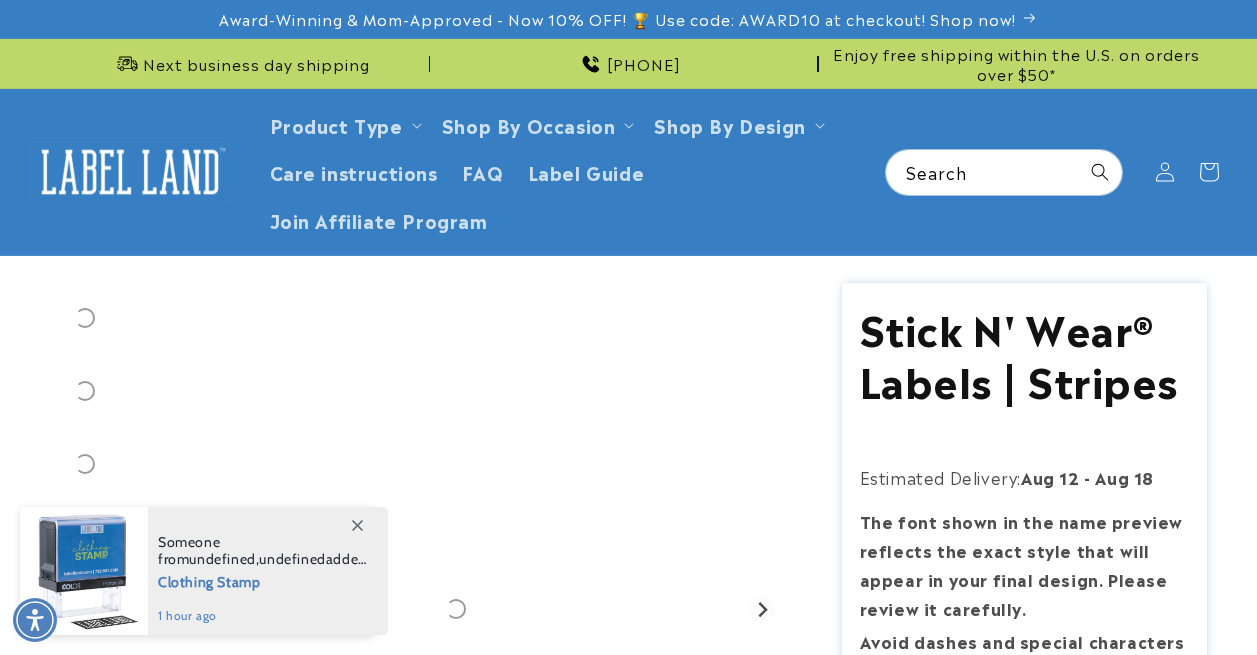 scroll, scrollTop: 0, scrollLeft: 0, axis: both 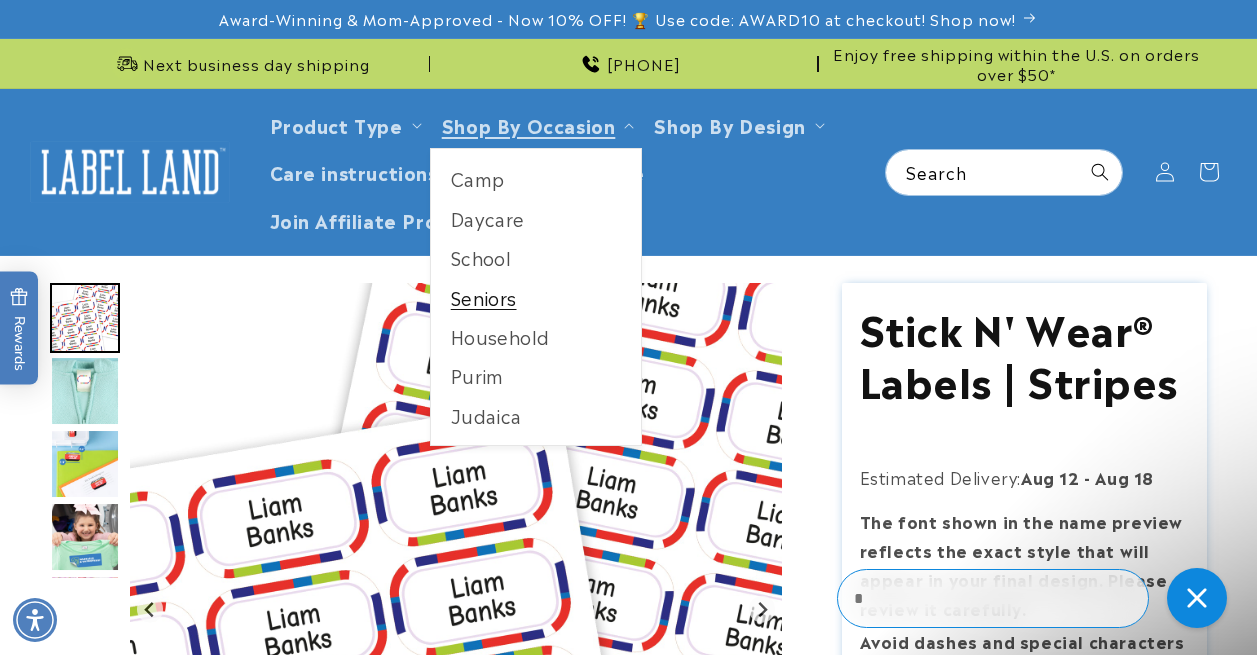 click on "Seniors" at bounding box center (536, 297) 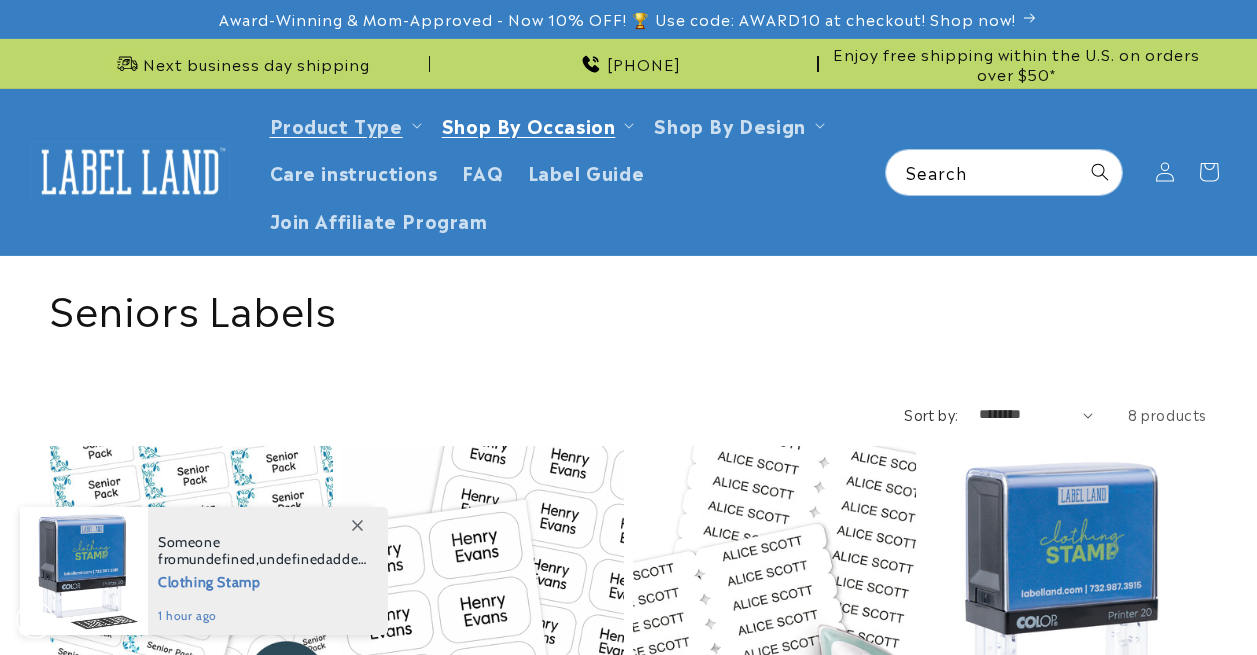 scroll, scrollTop: 0, scrollLeft: 0, axis: both 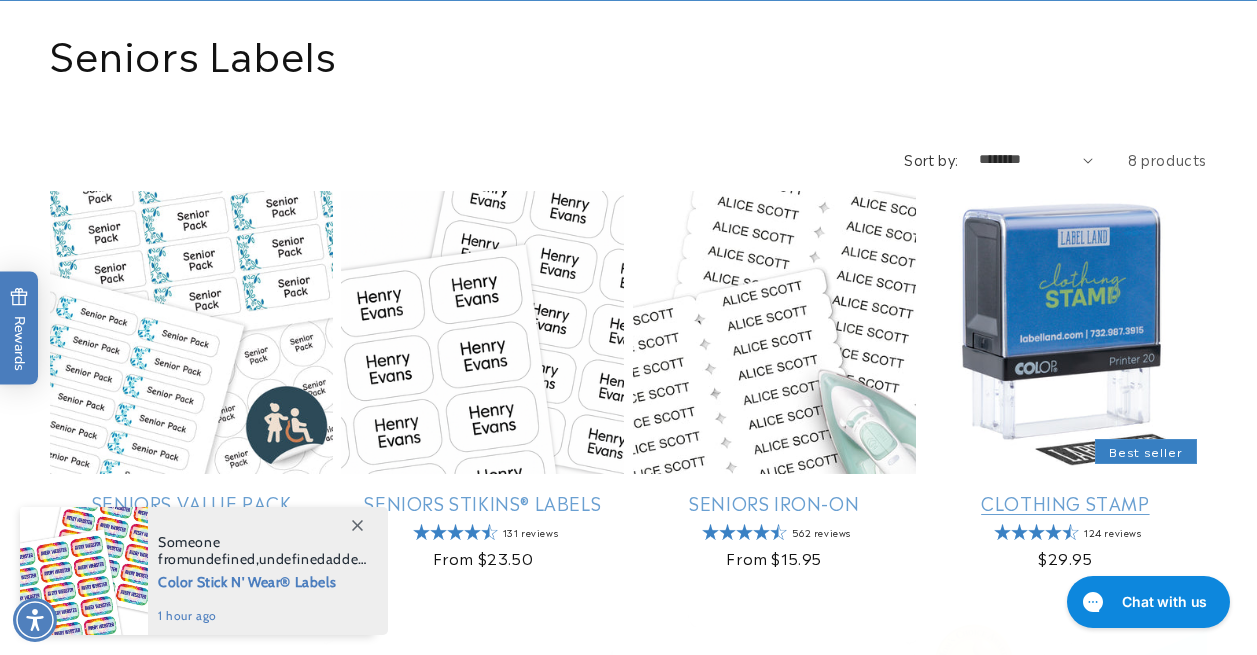 click on "Clothing Stamp" at bounding box center (1065, 502) 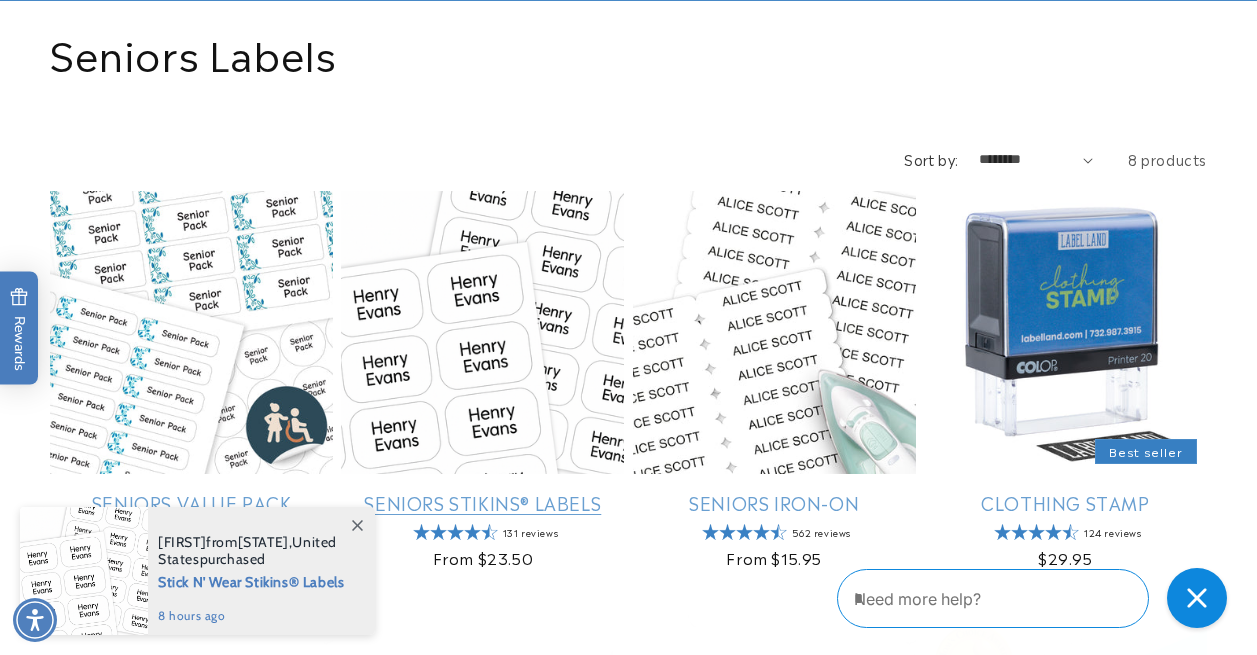 click on "Seniors Stikins® Labels" at bounding box center [482, 502] 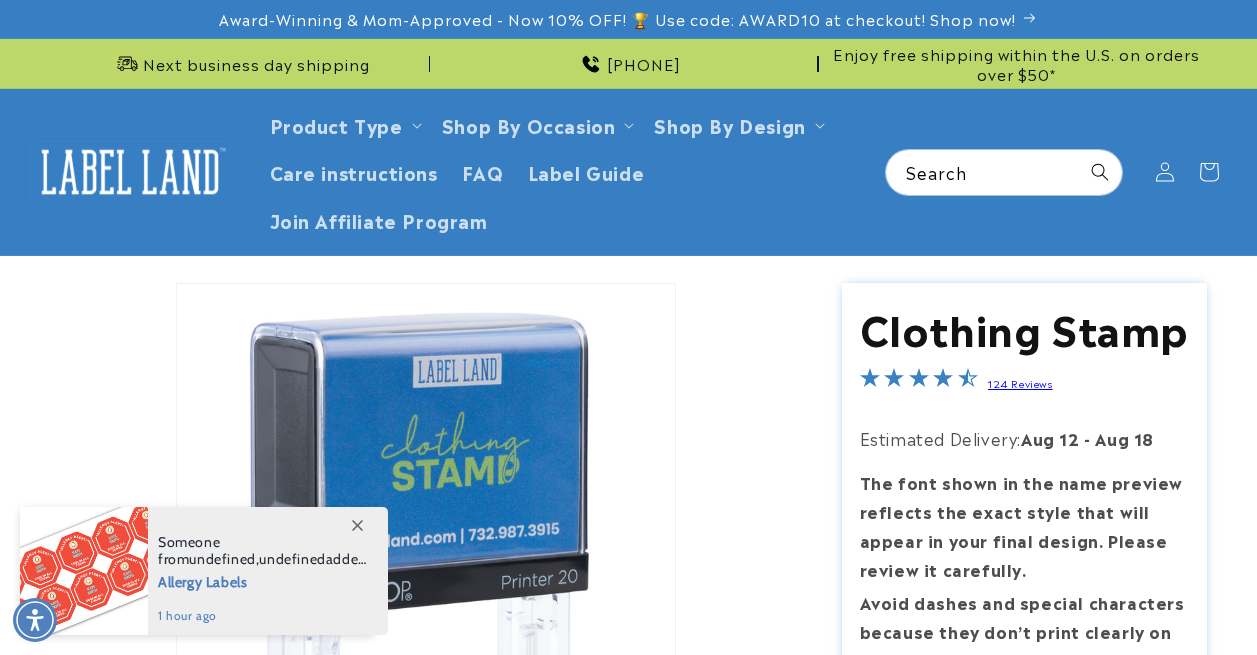 scroll, scrollTop: 0, scrollLeft: 0, axis: both 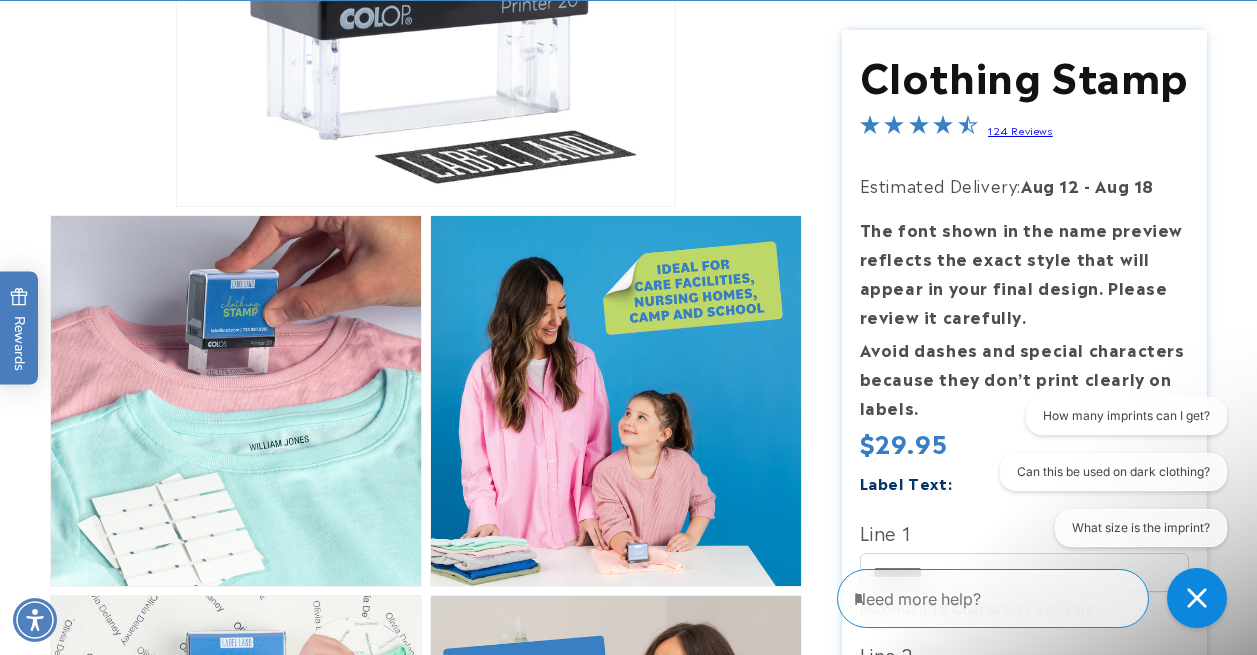click on "124 Reviews" at bounding box center [1020, 130] 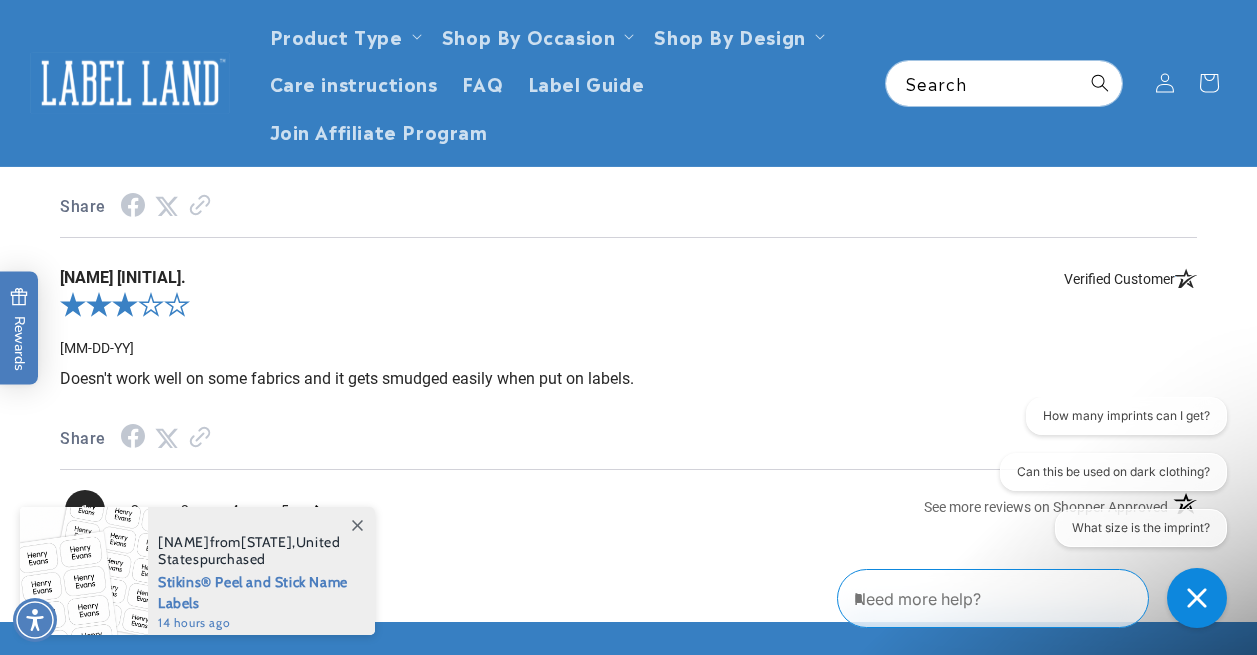scroll, scrollTop: 3704, scrollLeft: 0, axis: vertical 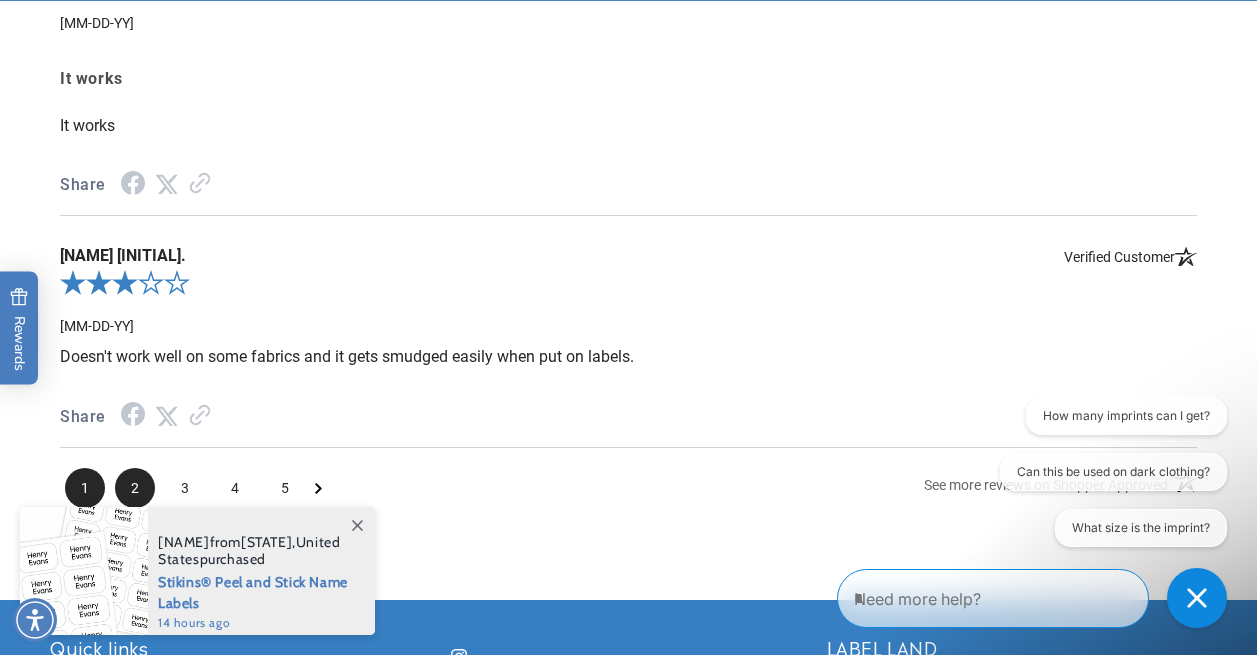 click on "2" at bounding box center (135, 488) 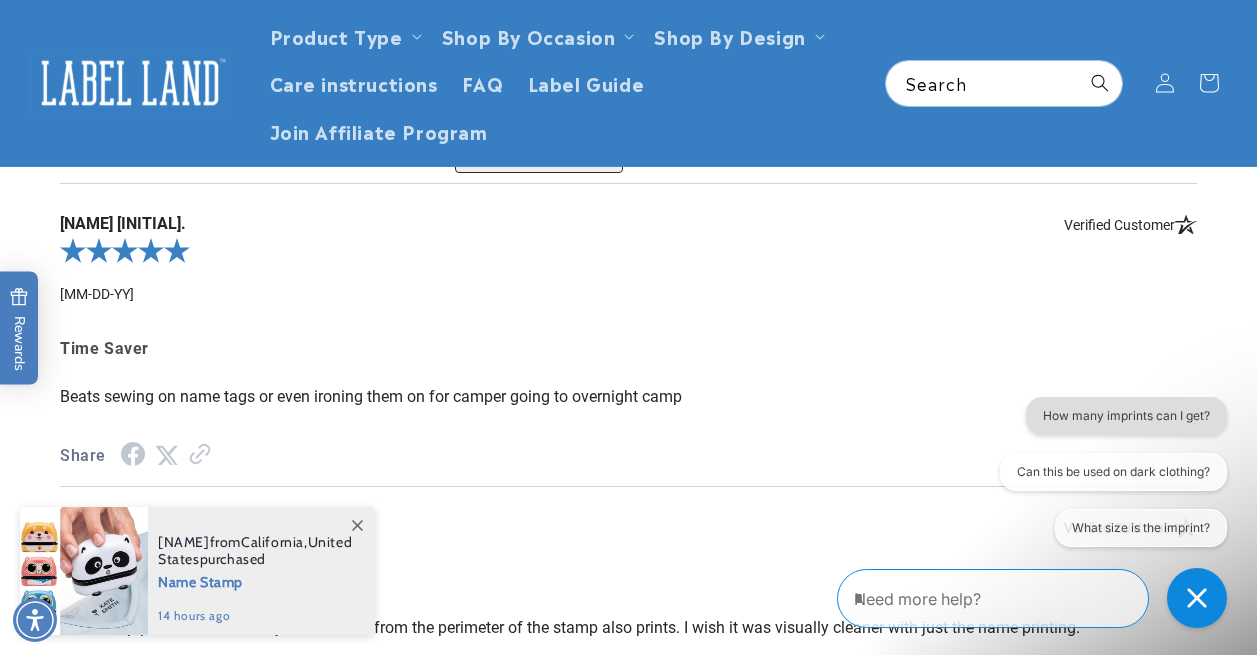 click on "How many imprints can I get?" at bounding box center (1125, 416) 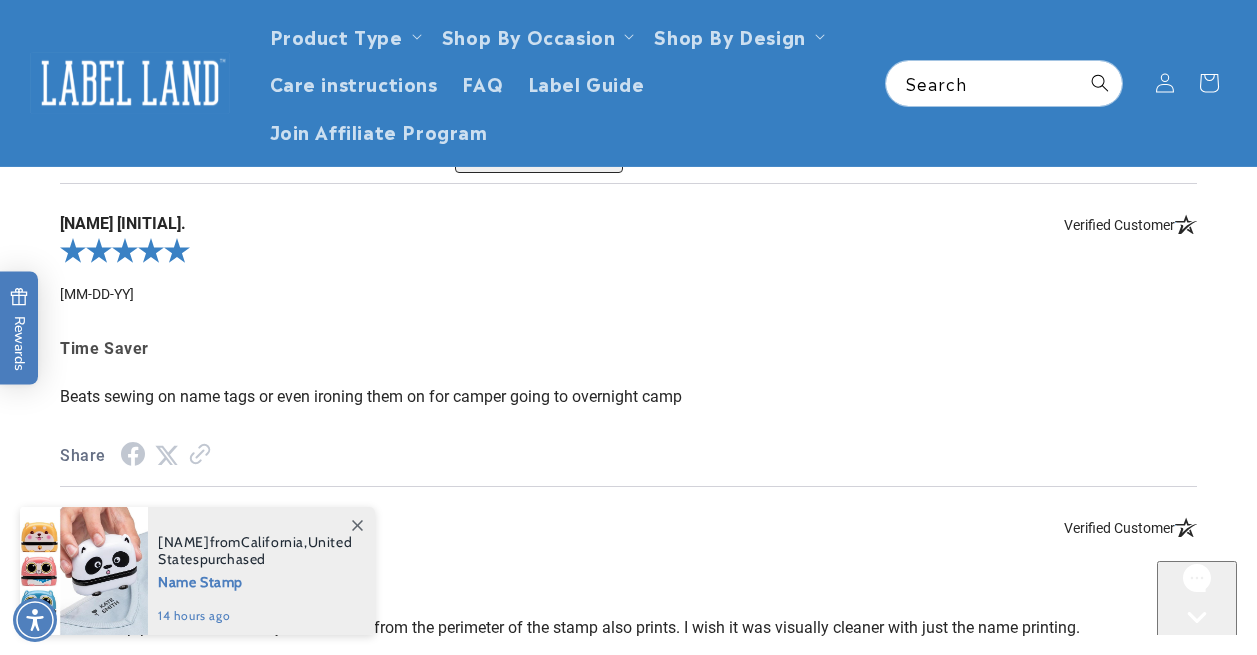 scroll, scrollTop: 0, scrollLeft: 0, axis: both 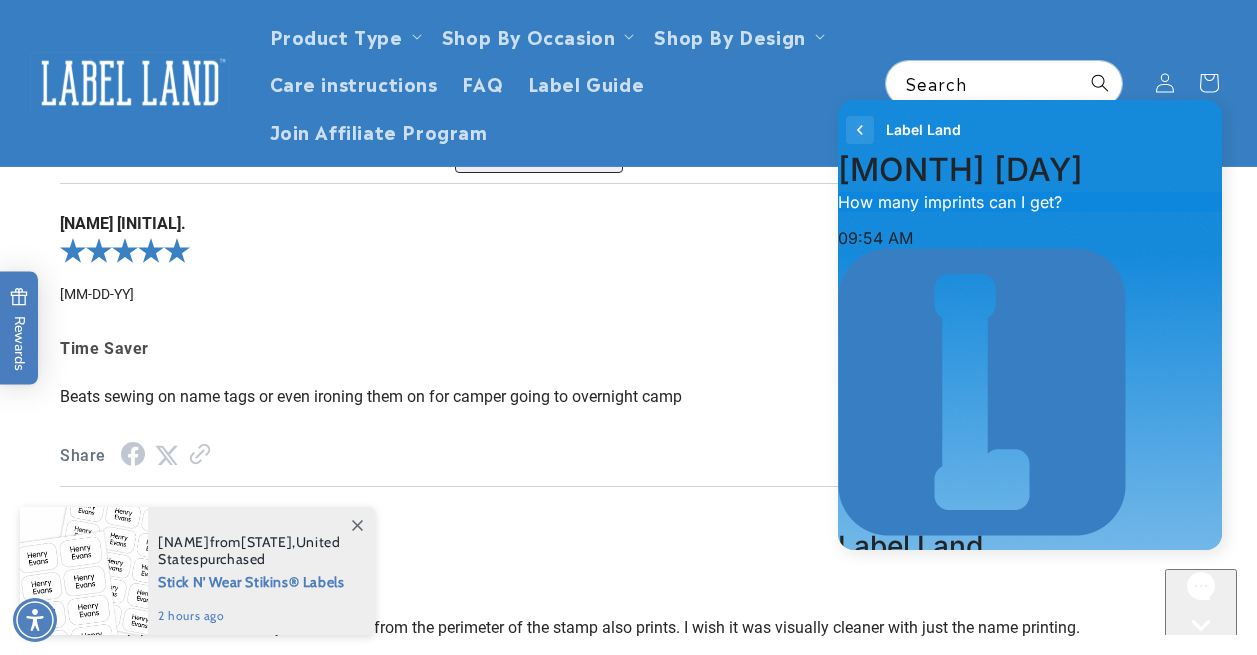 click 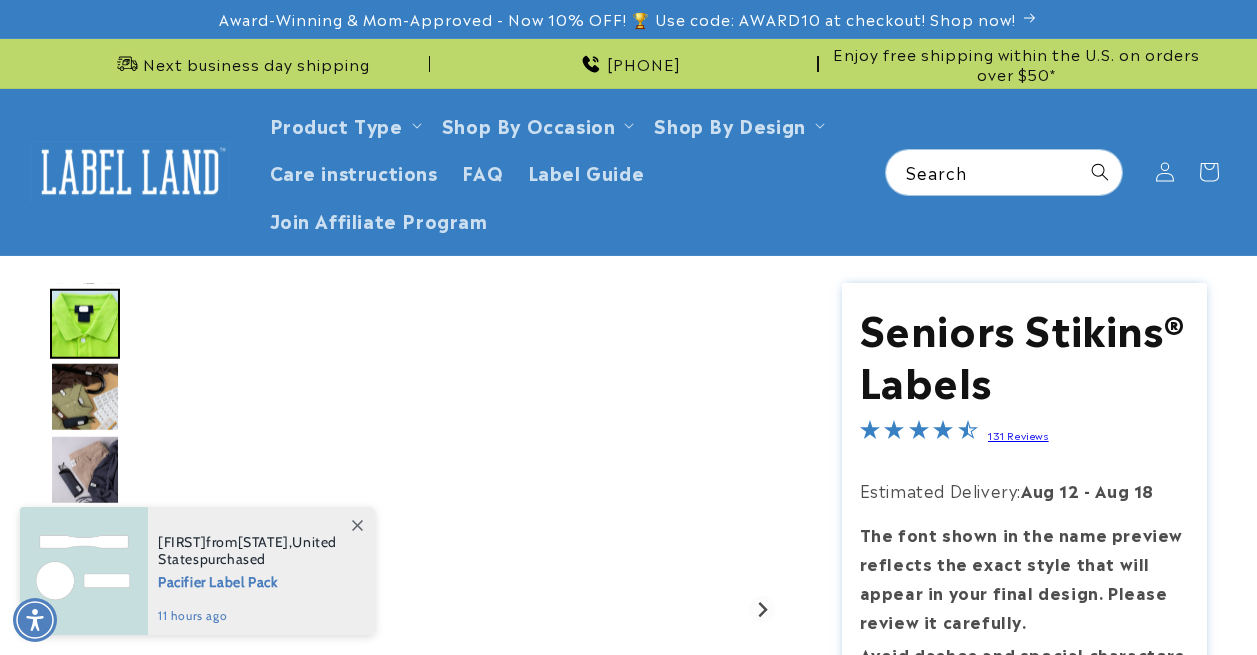 scroll, scrollTop: 0, scrollLeft: 0, axis: both 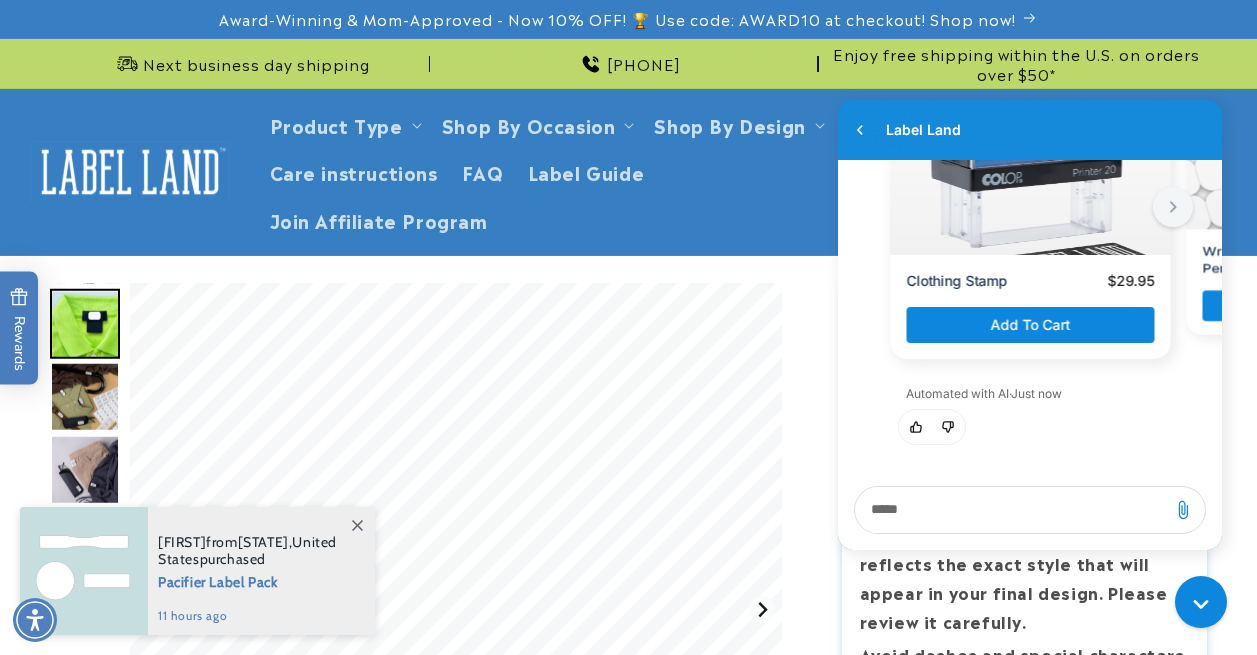 click 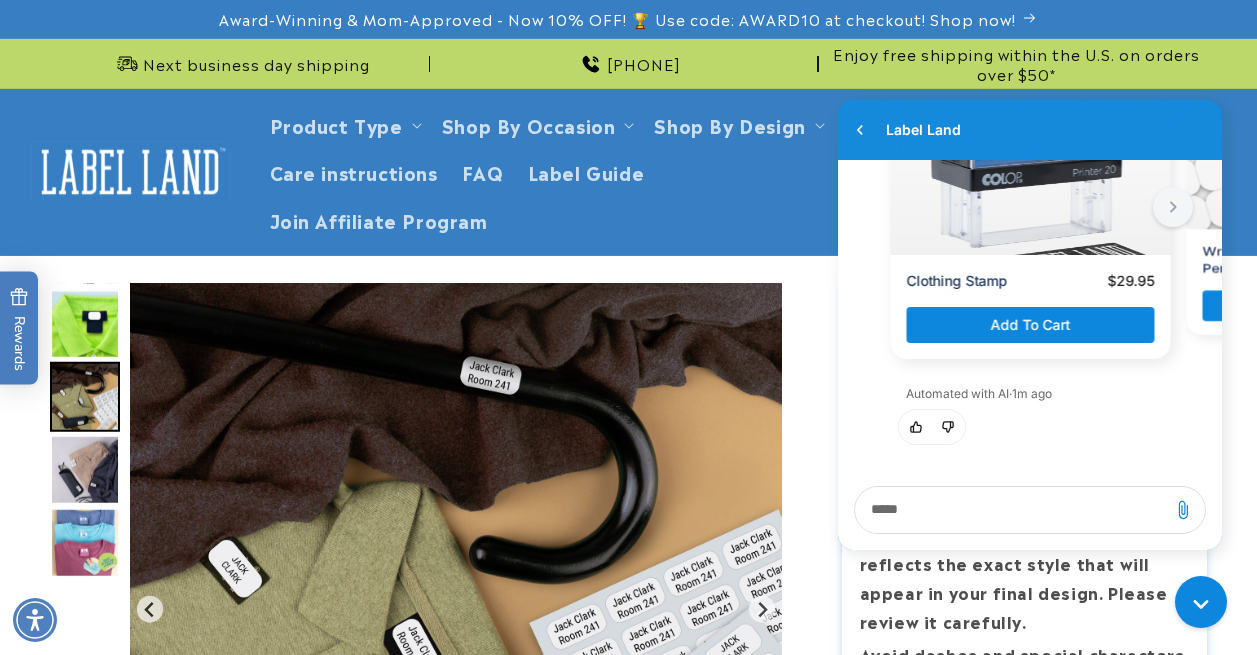 scroll, scrollTop: 4, scrollLeft: 0, axis: vertical 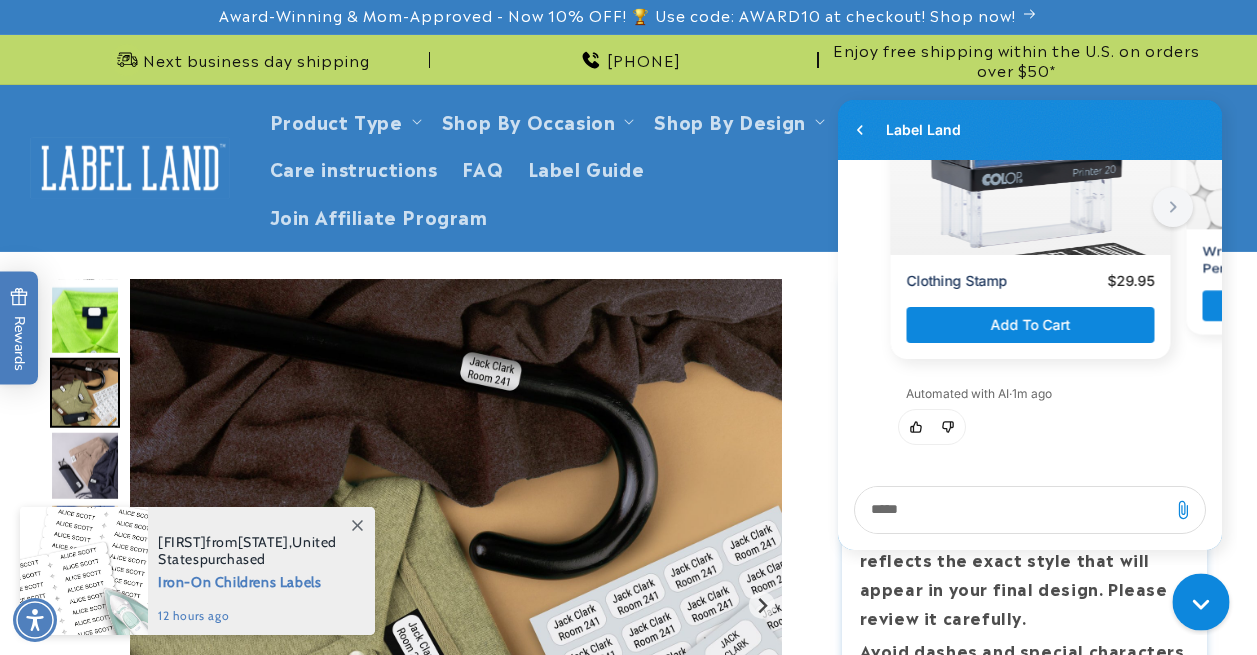 click 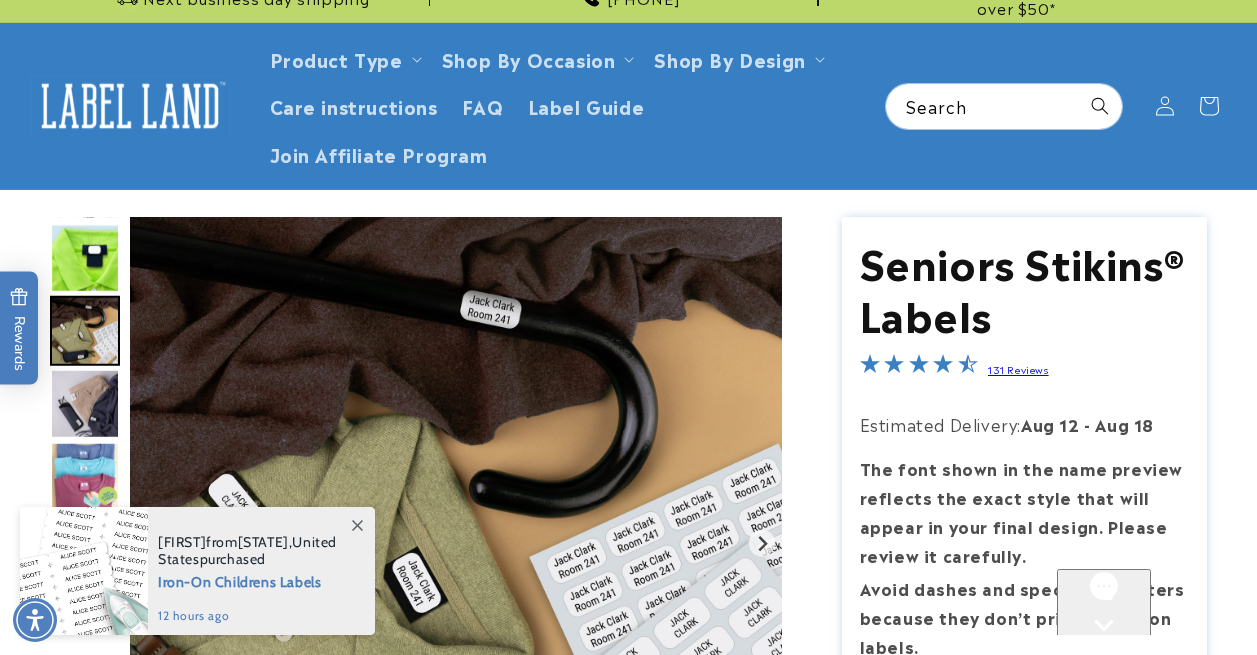 scroll, scrollTop: 70, scrollLeft: 0, axis: vertical 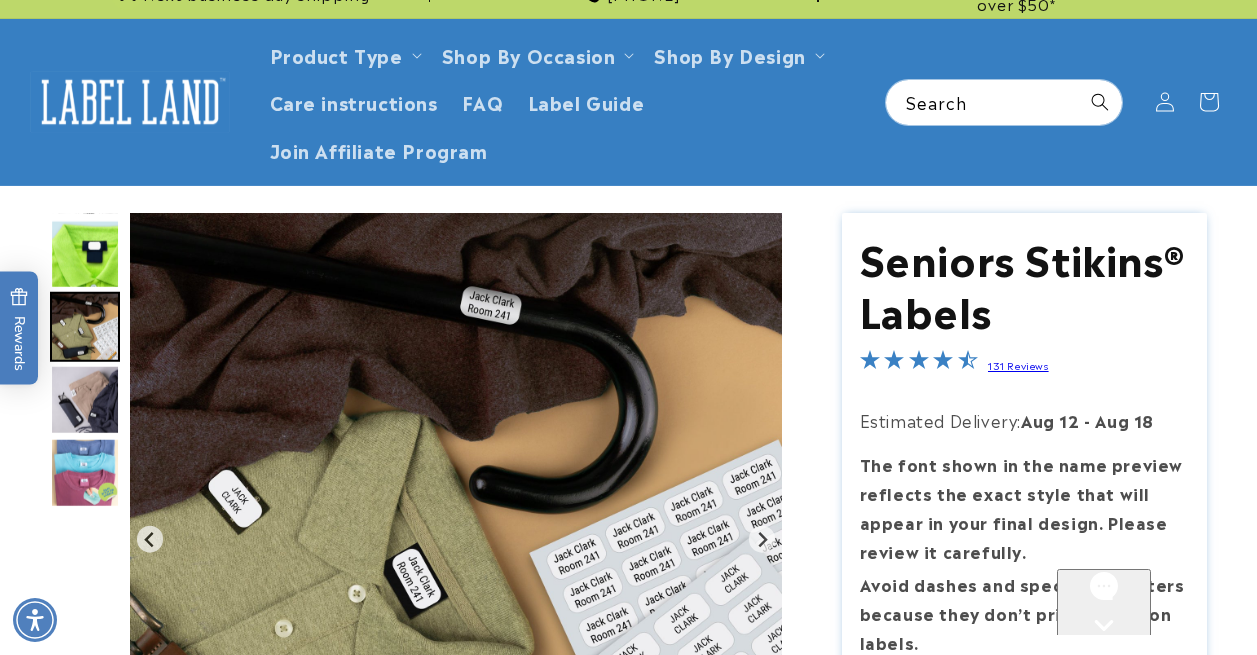 click on "131 Reviews" at bounding box center [1018, 365] 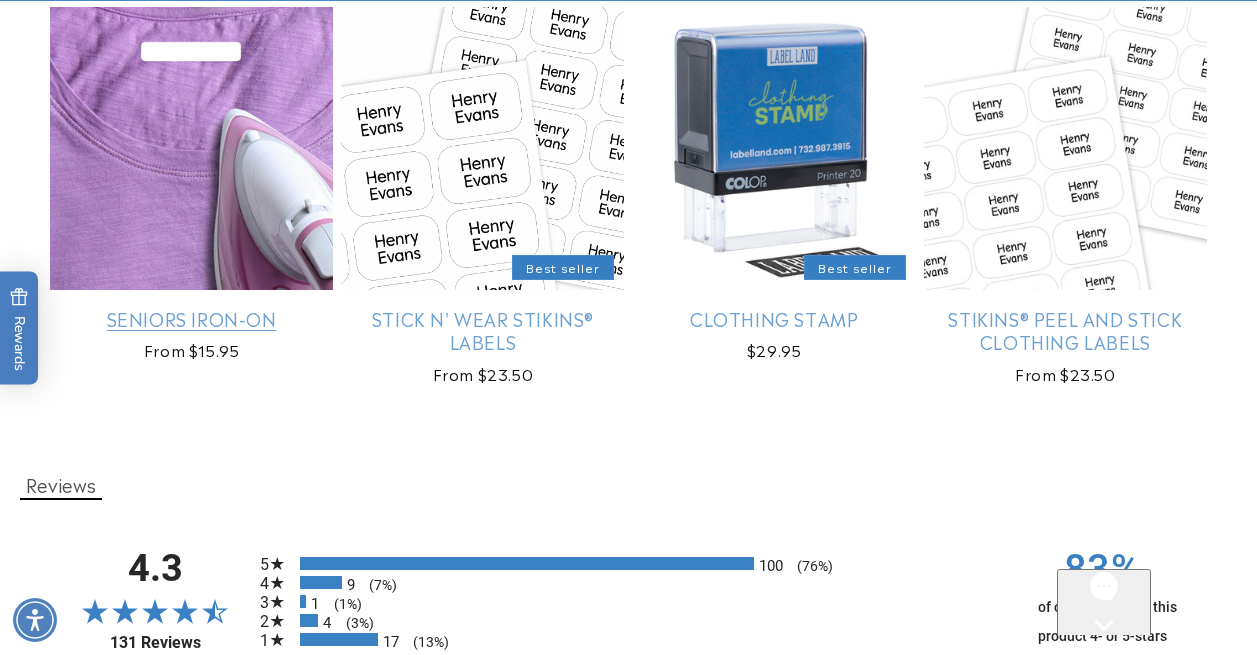 scroll, scrollTop: 2025, scrollLeft: 0, axis: vertical 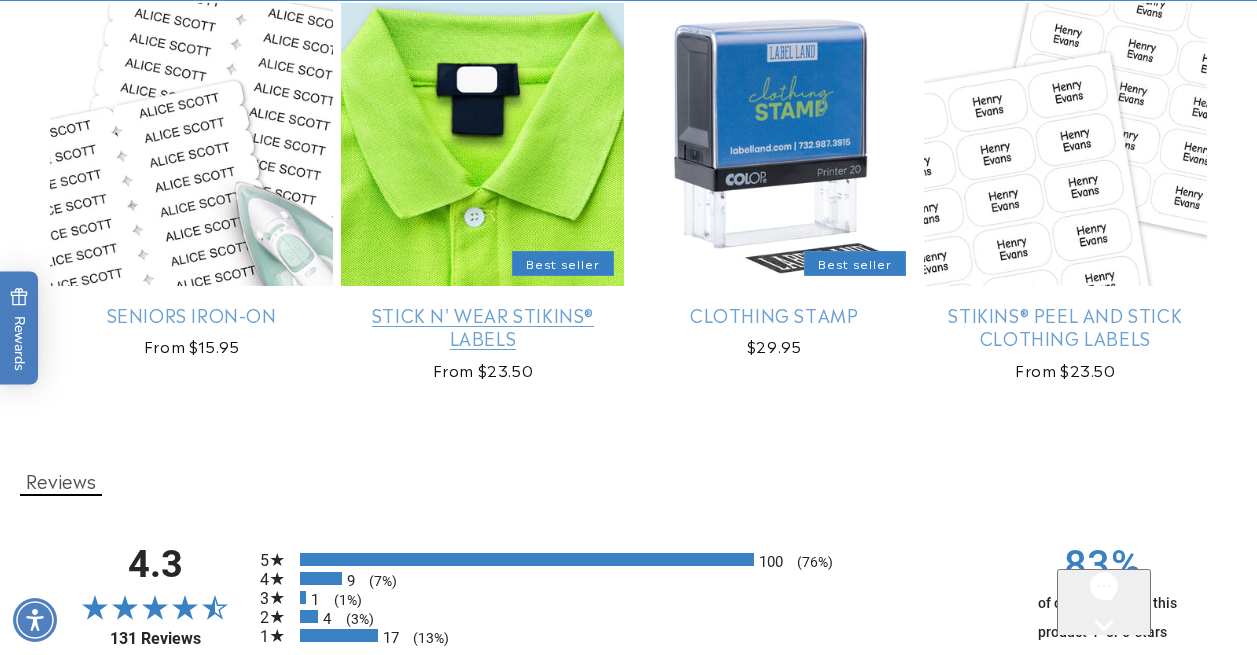 click on "Stick N' Wear Stikins® Labels" at bounding box center (482, 326) 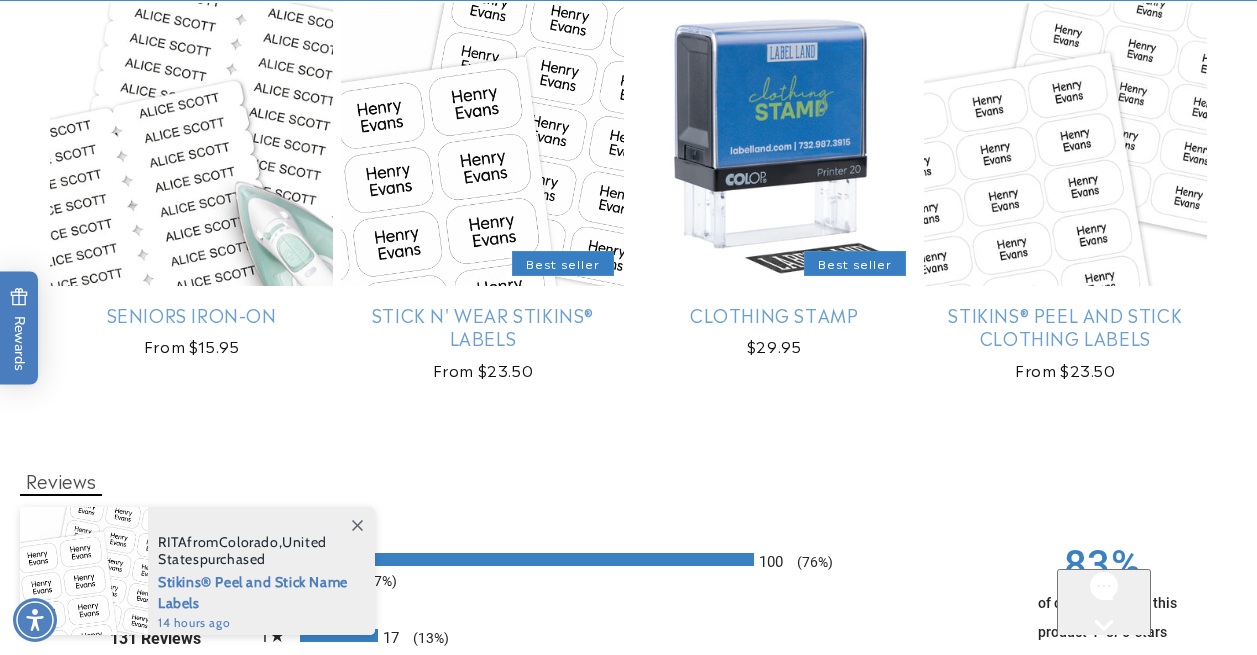 scroll, scrollTop: 558, scrollLeft: 0, axis: vertical 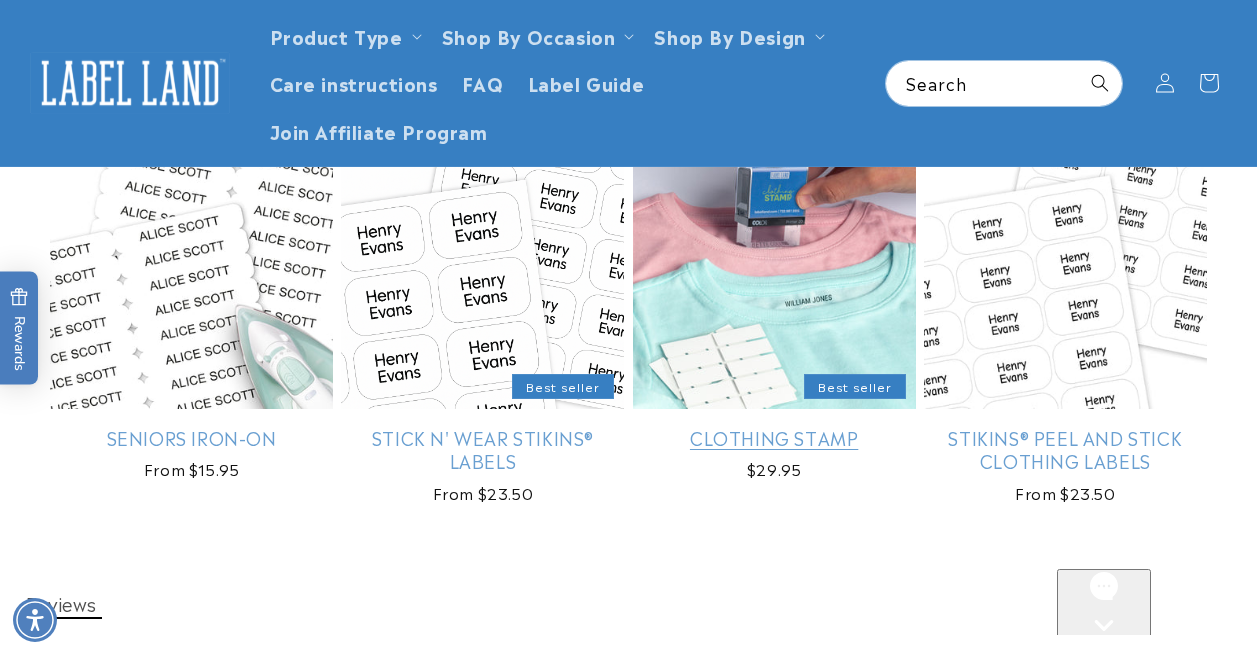 click on "Clothing Stamp" at bounding box center [774, 437] 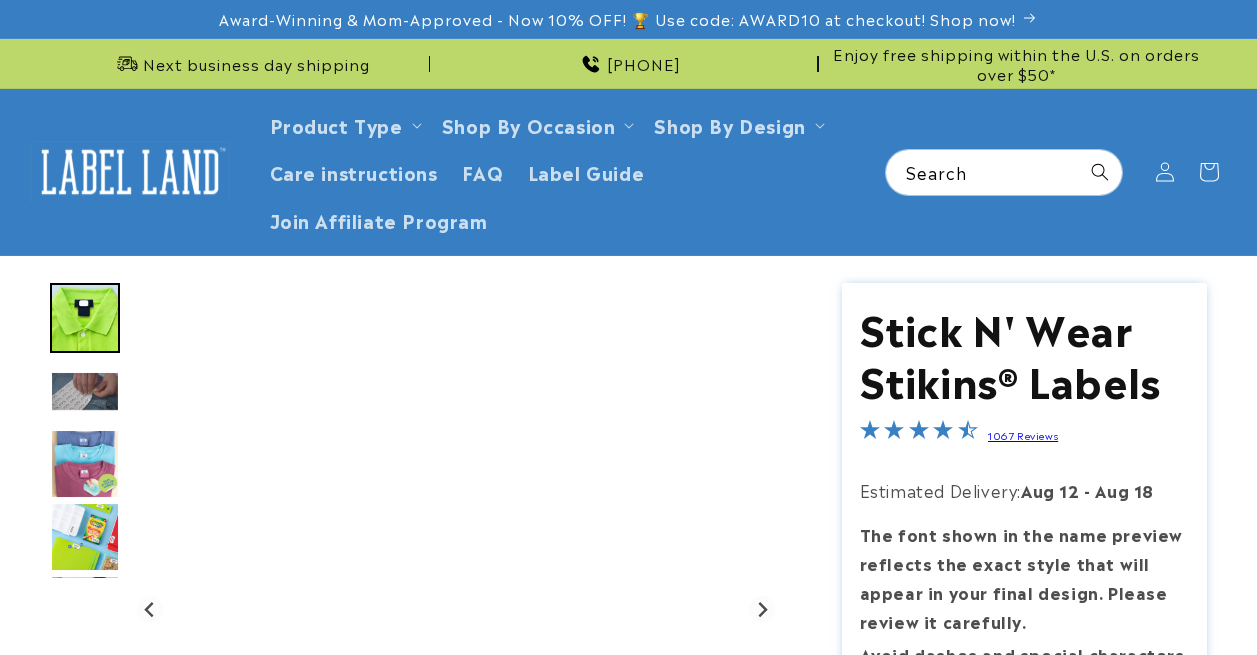 scroll, scrollTop: 0, scrollLeft: 0, axis: both 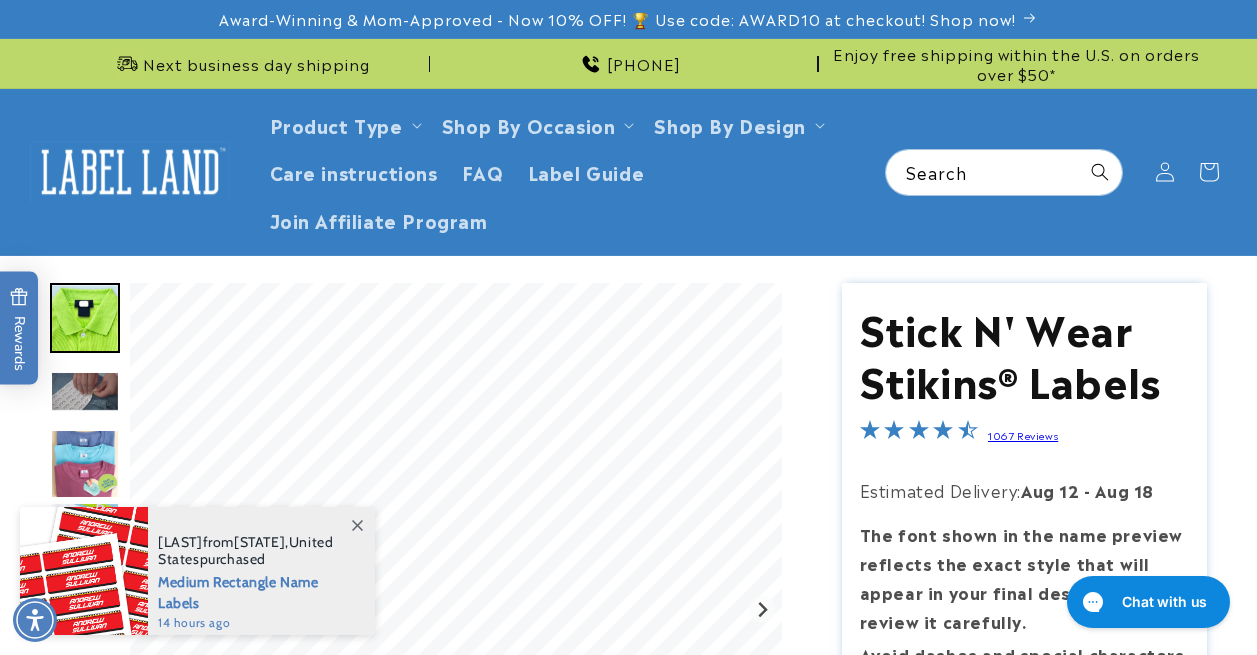 click on "1067 Reviews" at bounding box center [1023, 435] 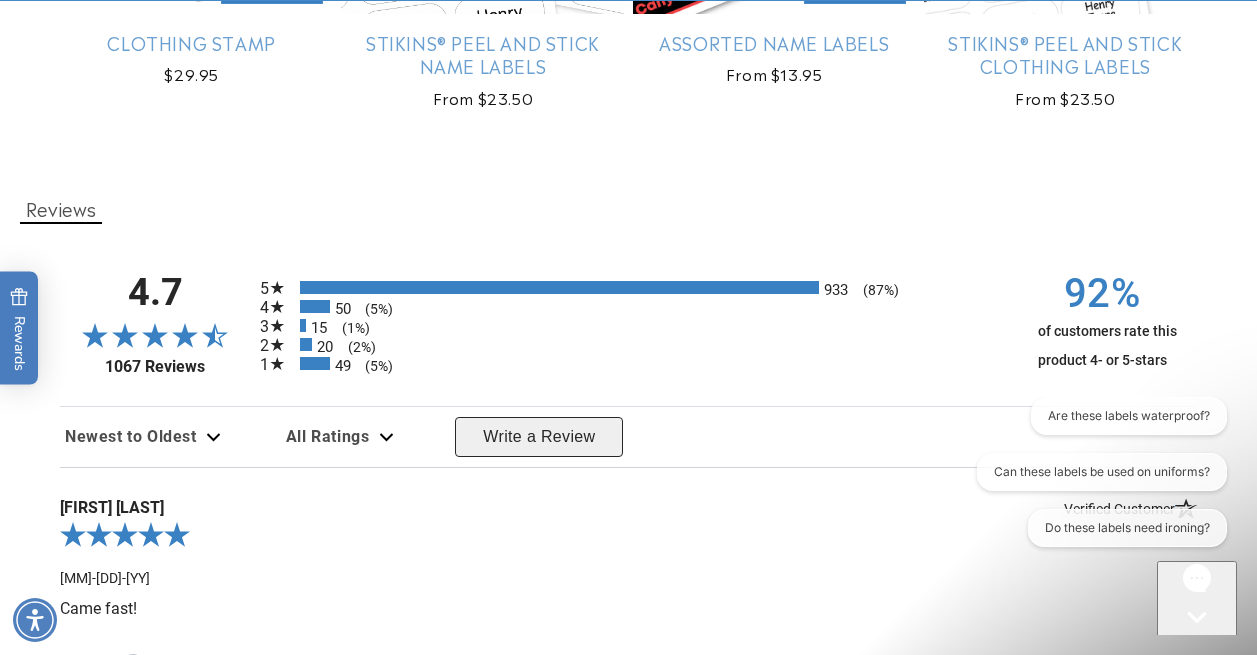 scroll, scrollTop: 2057, scrollLeft: 0, axis: vertical 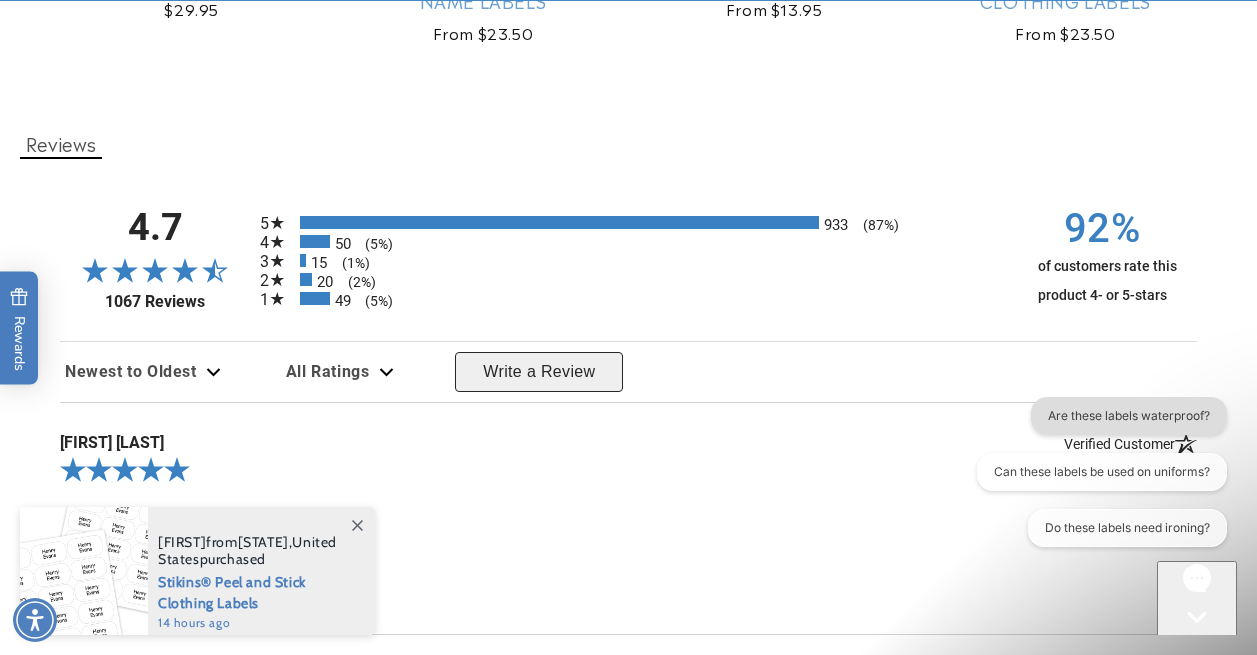 click on "Are these labels waterproof?" at bounding box center [1129, 416] 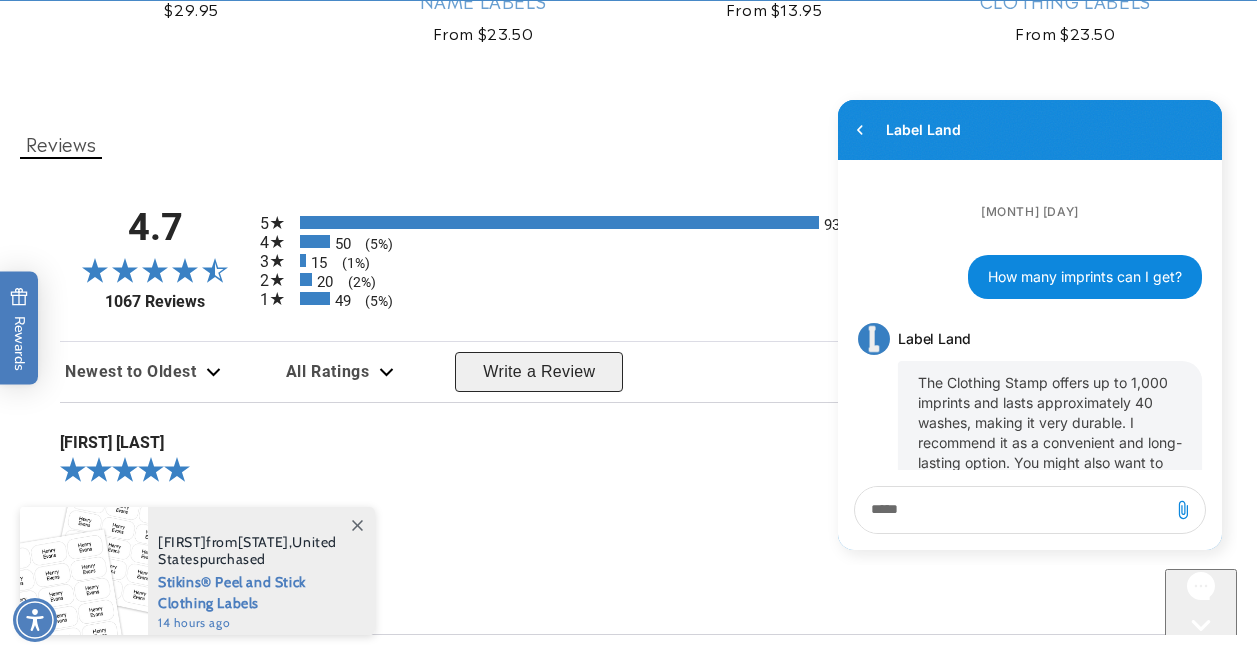 scroll, scrollTop: 0, scrollLeft: 0, axis: both 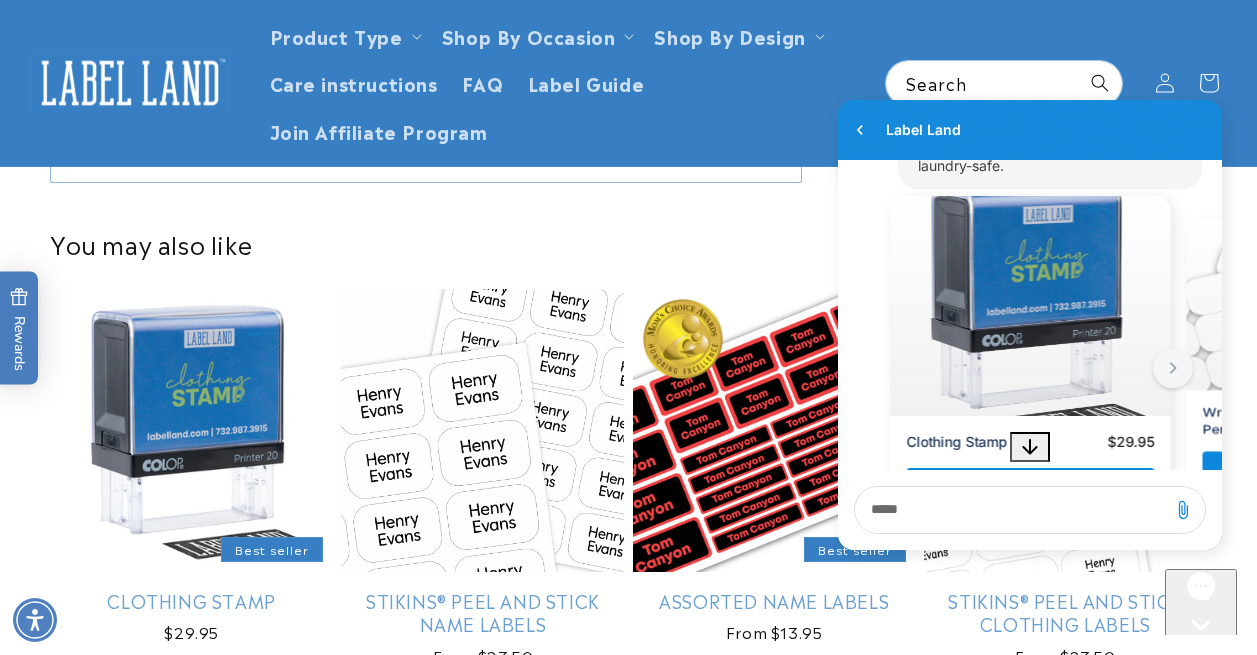 click at bounding box center [1201, 662] 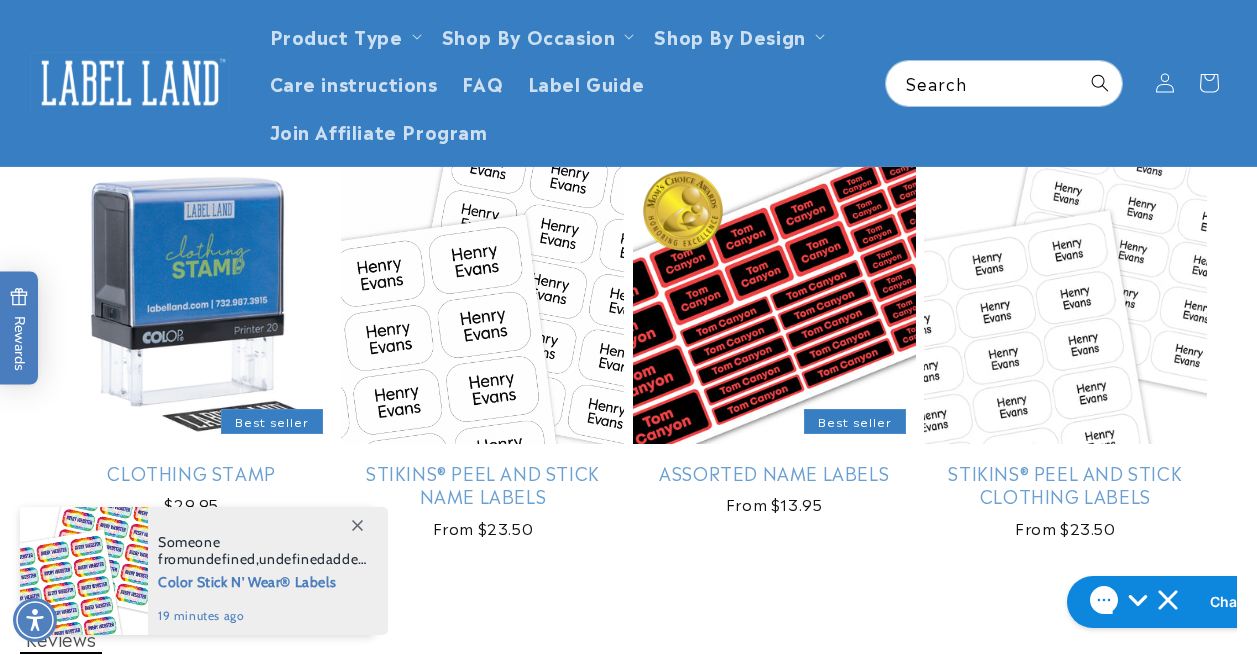 scroll, scrollTop: 1228, scrollLeft: 0, axis: vertical 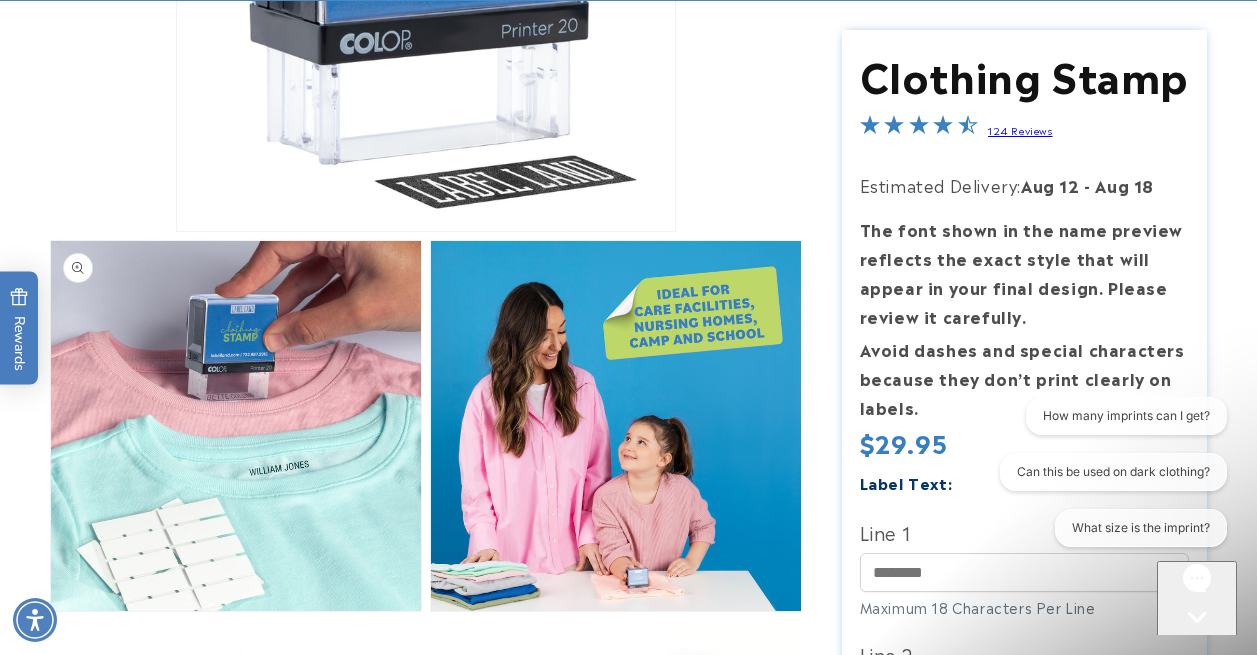 click on "Open media 2 in modal" at bounding box center (51, 611) 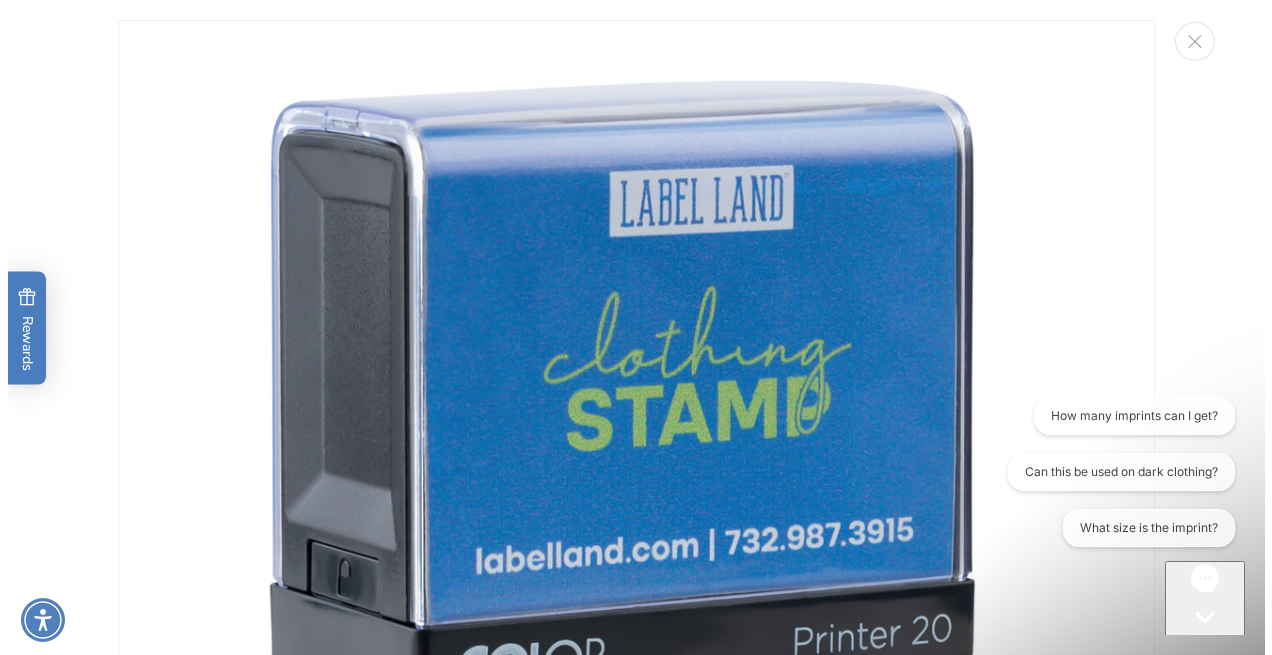 scroll, scrollTop: 1072, scrollLeft: 0, axis: vertical 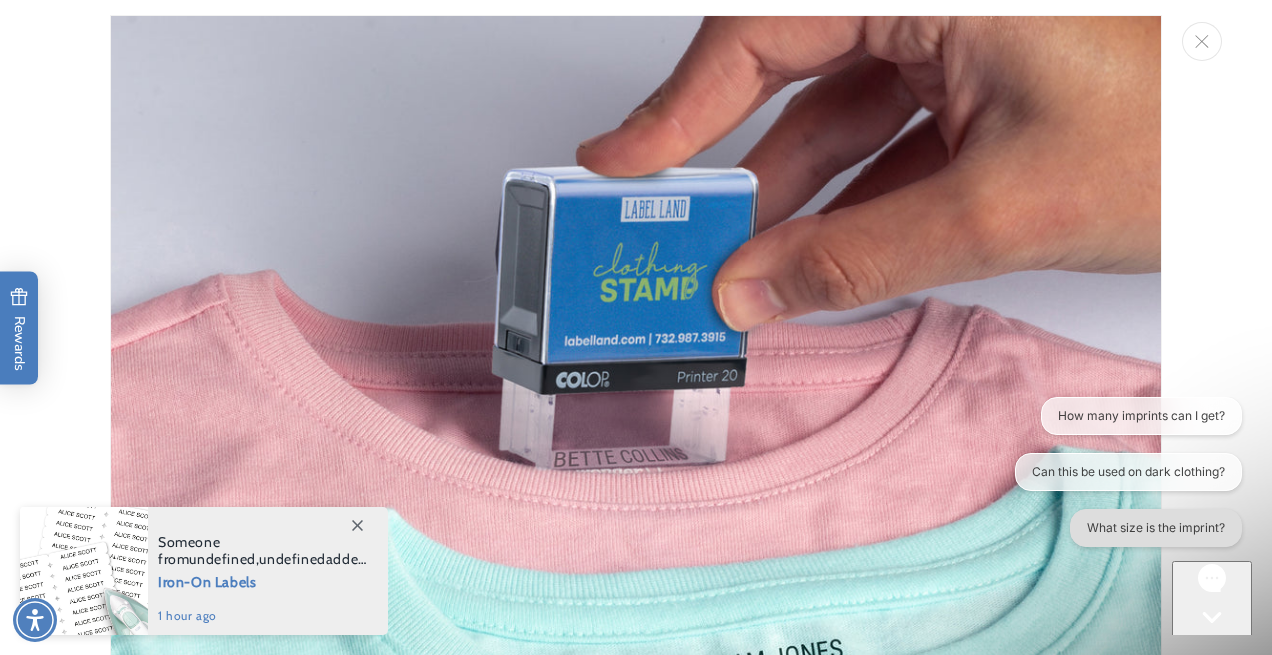 click on "What size is the imprint?" at bounding box center (1155, 528) 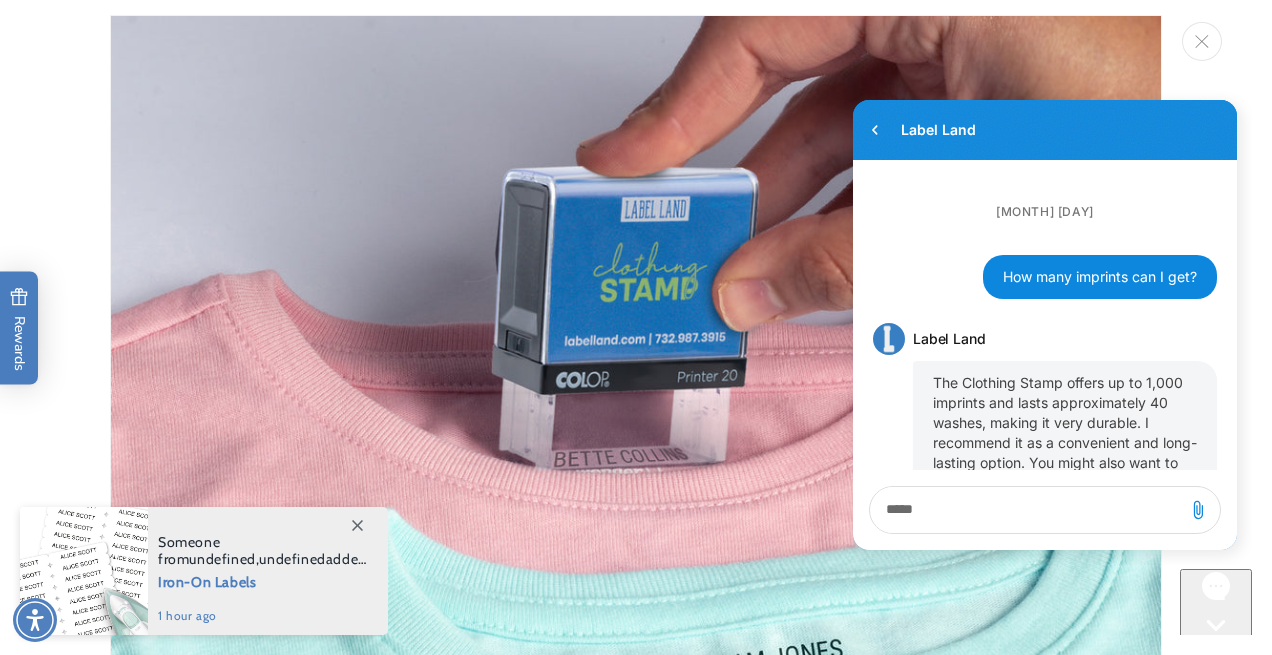 scroll, scrollTop: 0, scrollLeft: 0, axis: both 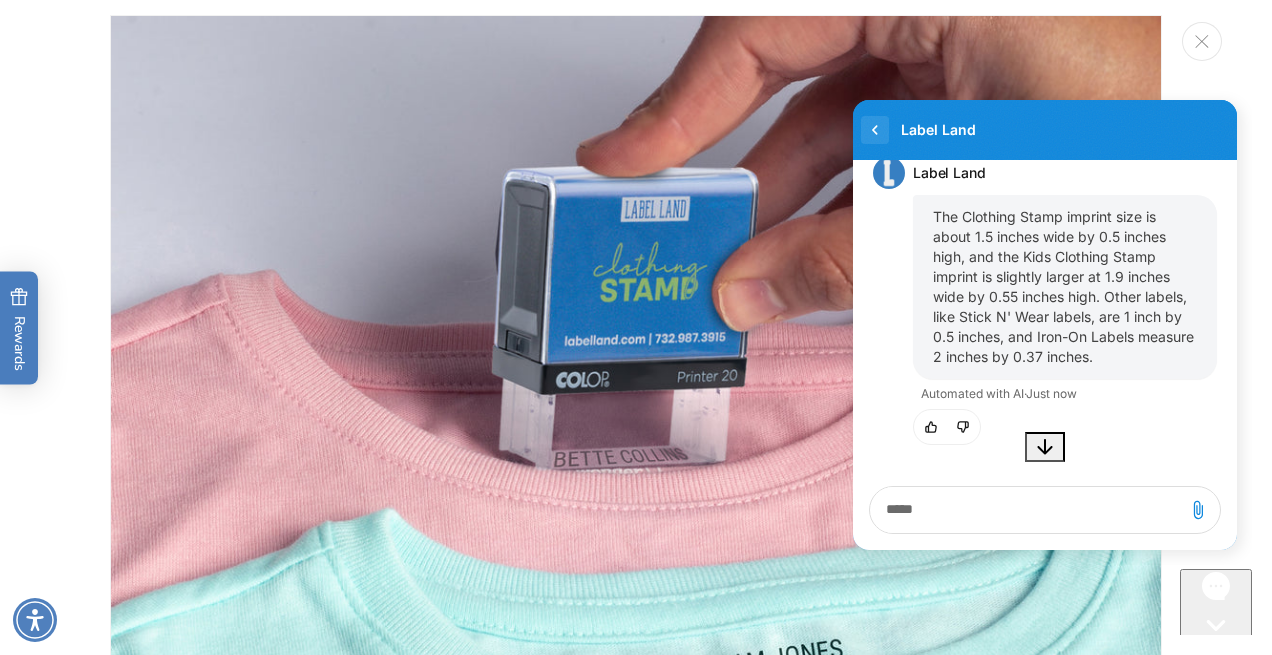 click 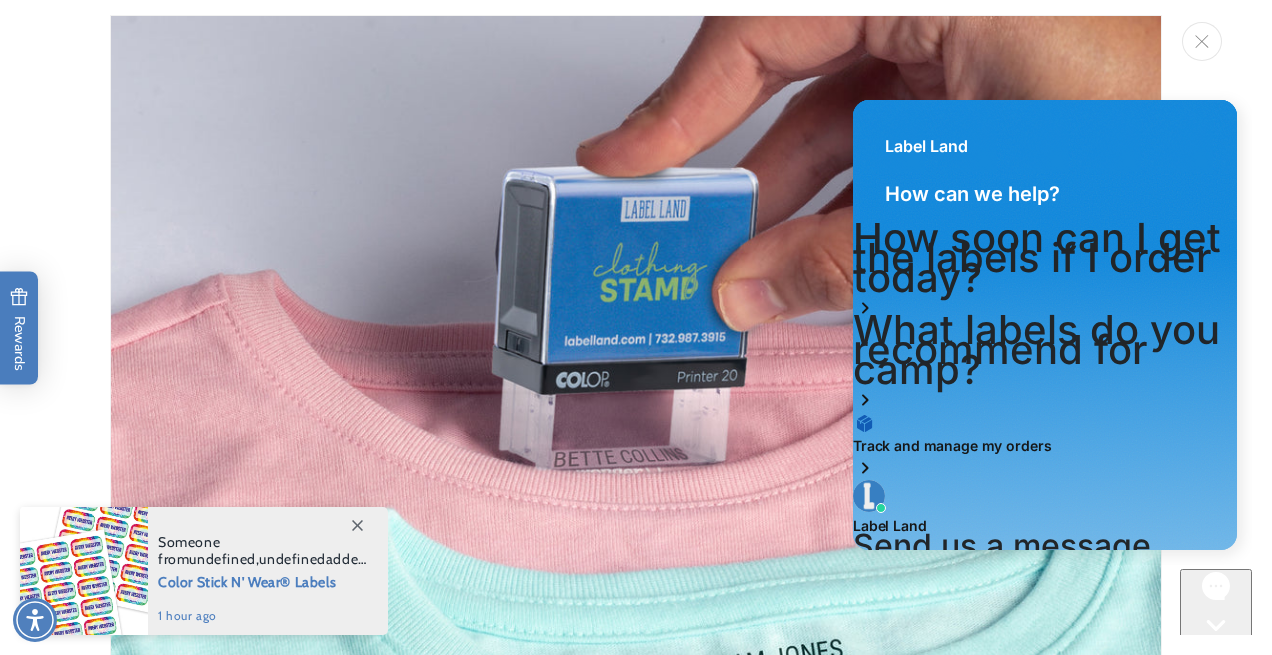 scroll, scrollTop: 127, scrollLeft: 0, axis: vertical 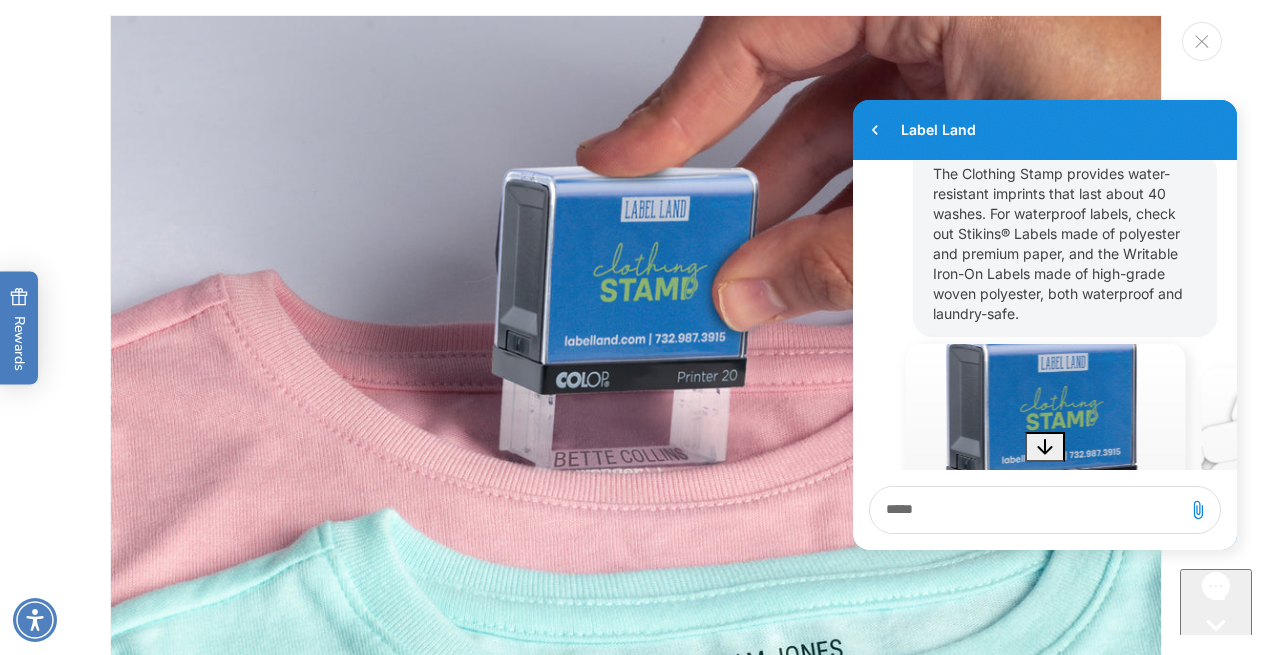 click on "The Clothing Stamp provides water-resistant imprints that last about 40 washes. For waterproof labels, check out Stikins® Labels made of polyester and premium paper, and the Writable Iron-On Labels made of high-grade woven polyester, both waterproof and laundry-safe." at bounding box center (1065, 244) 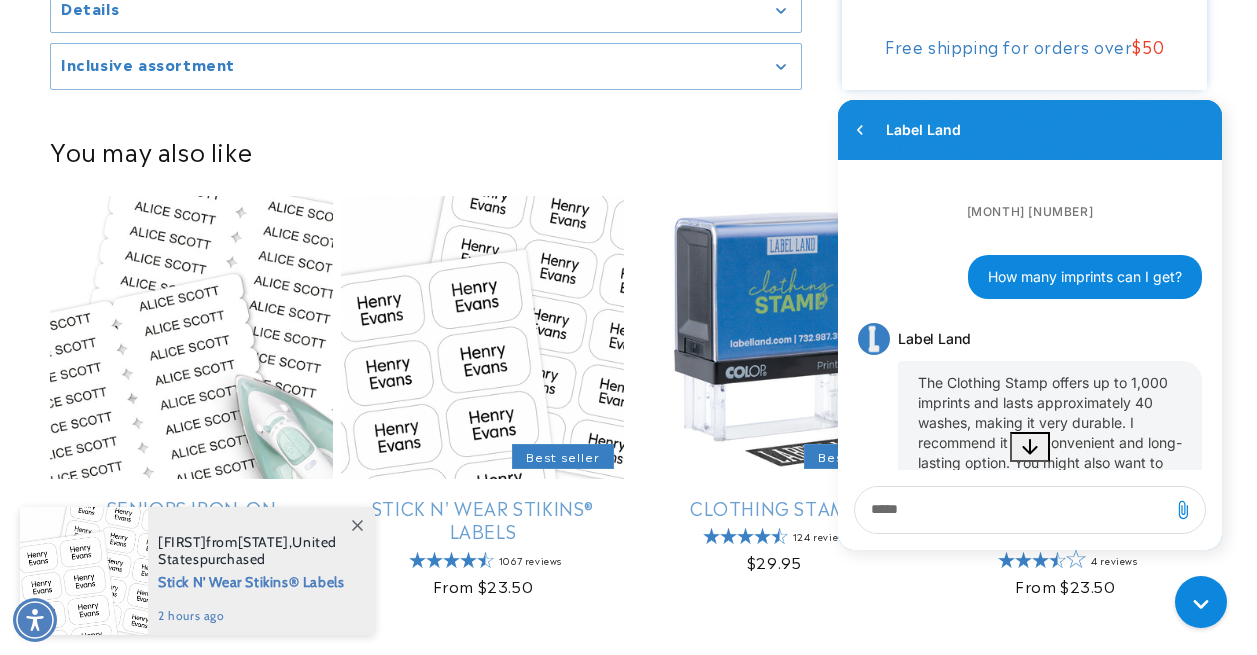 scroll, scrollTop: 1525, scrollLeft: 0, axis: vertical 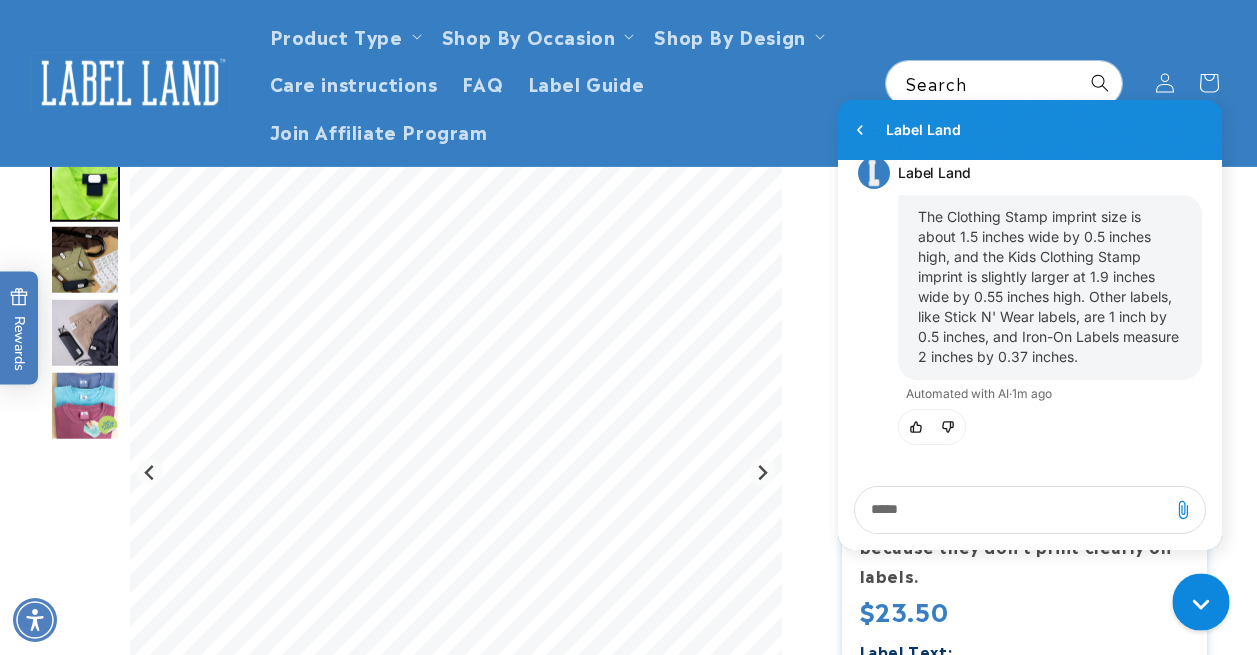 drag, startPoint x: 1205, startPoint y: 610, endPoint x: 1187, endPoint y: 589, distance: 27.658634 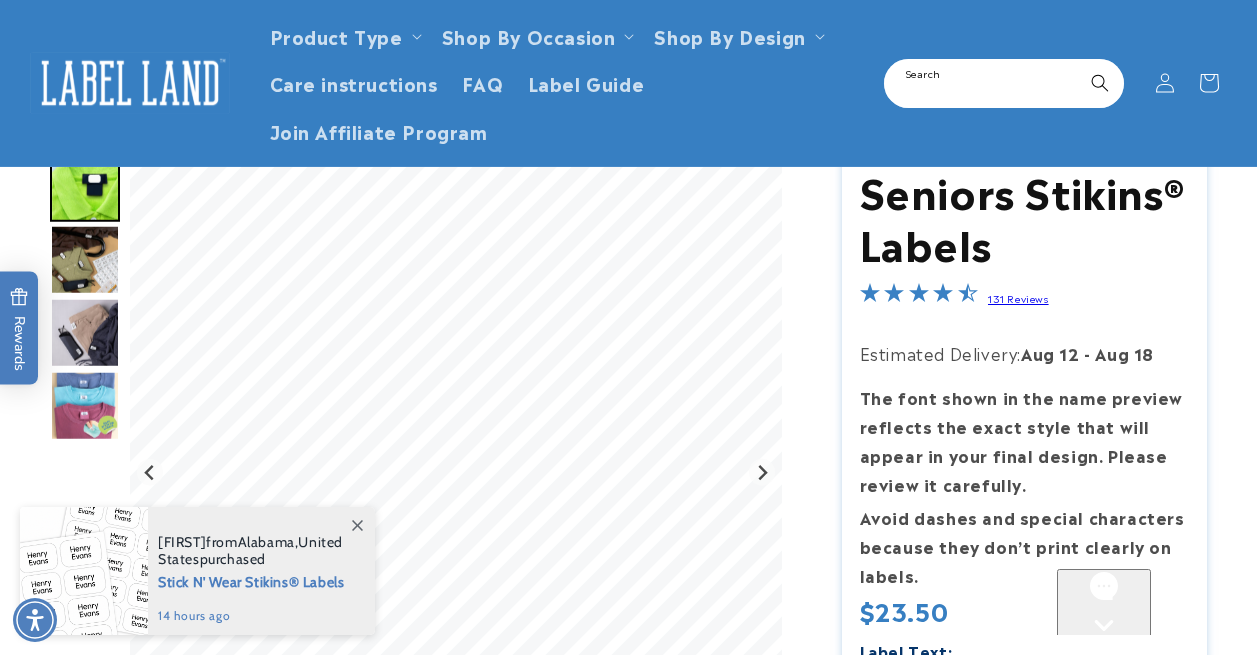 click on "Search" at bounding box center [1004, 83] 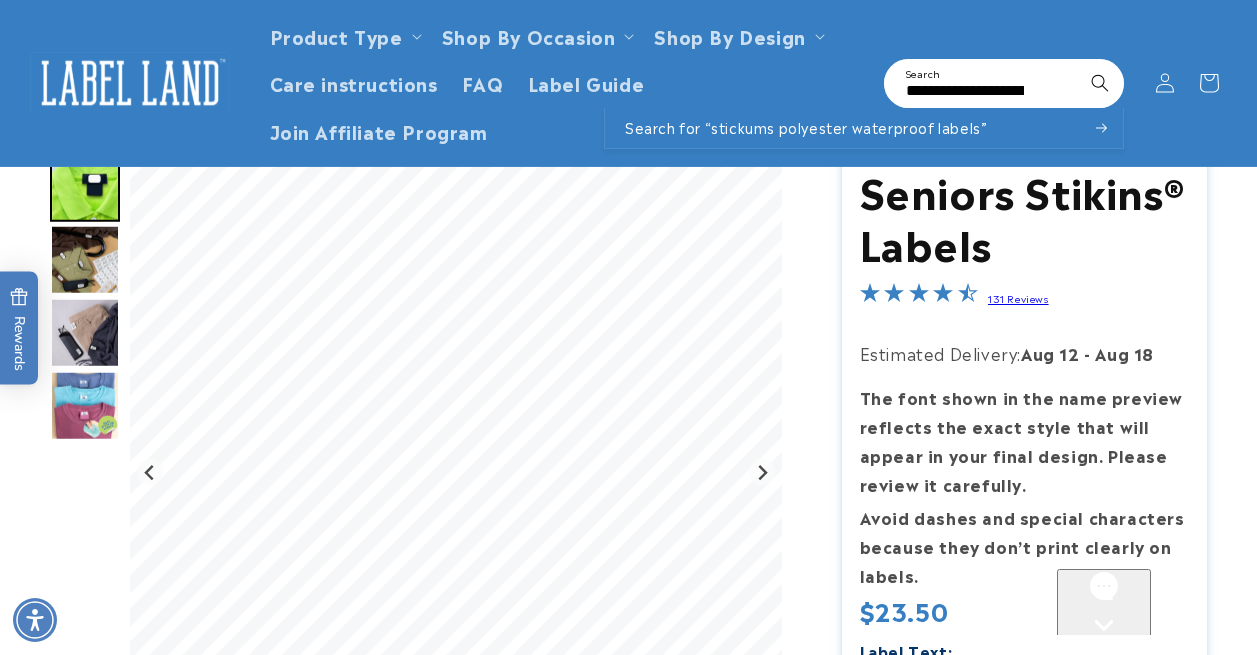type on "**********" 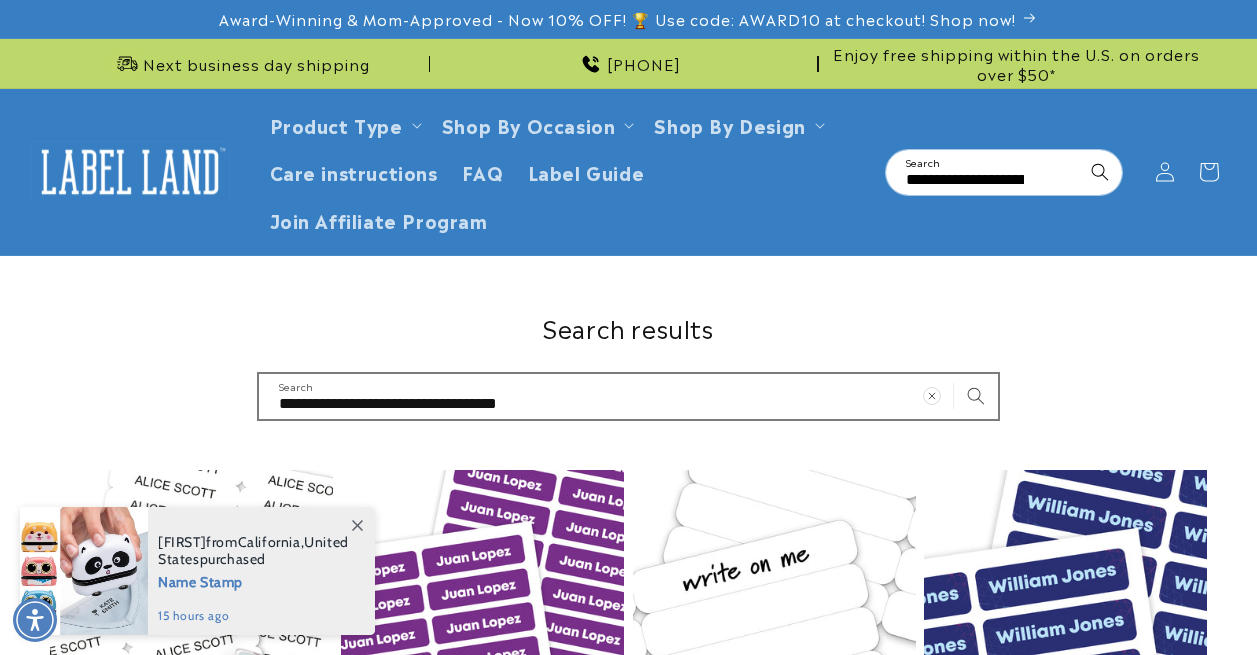 scroll, scrollTop: 0, scrollLeft: 0, axis: both 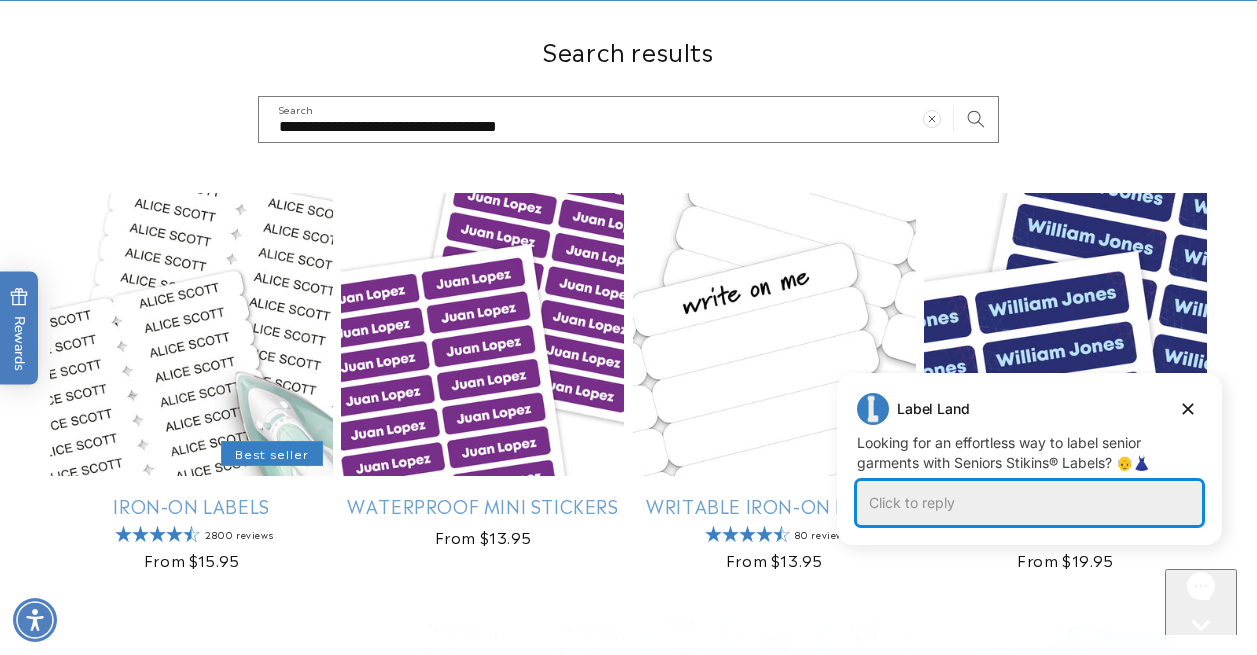 click on "Click to reply" at bounding box center [1029, 503] 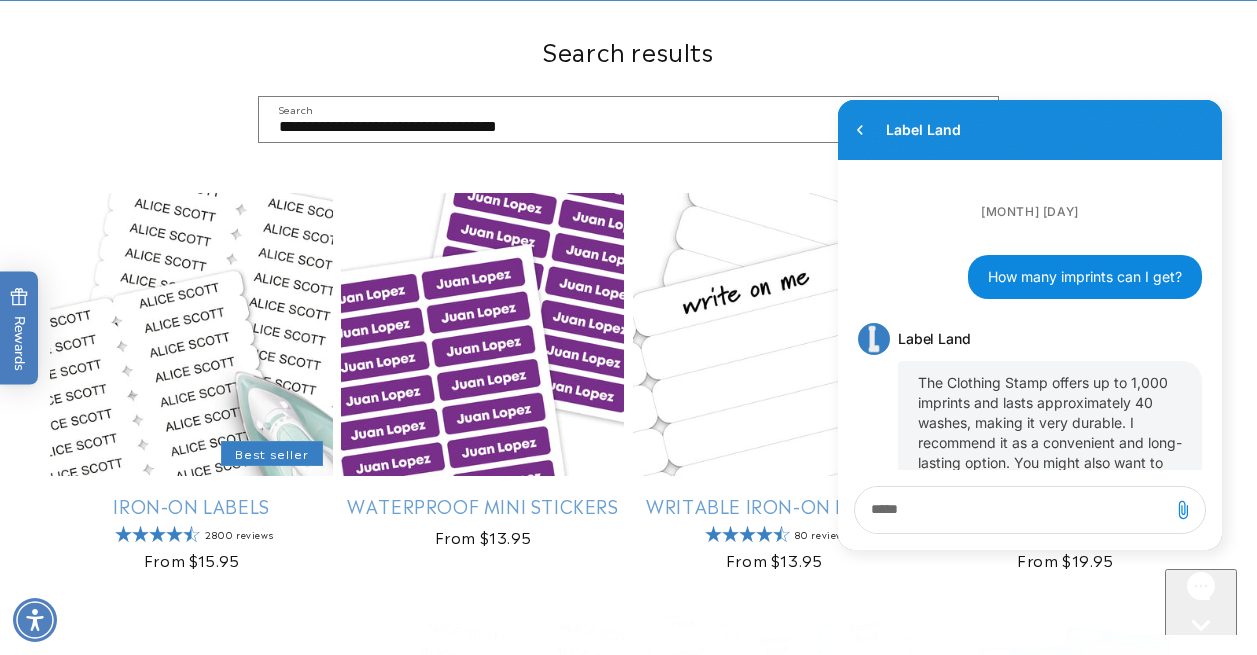 scroll, scrollTop: 0, scrollLeft: 0, axis: both 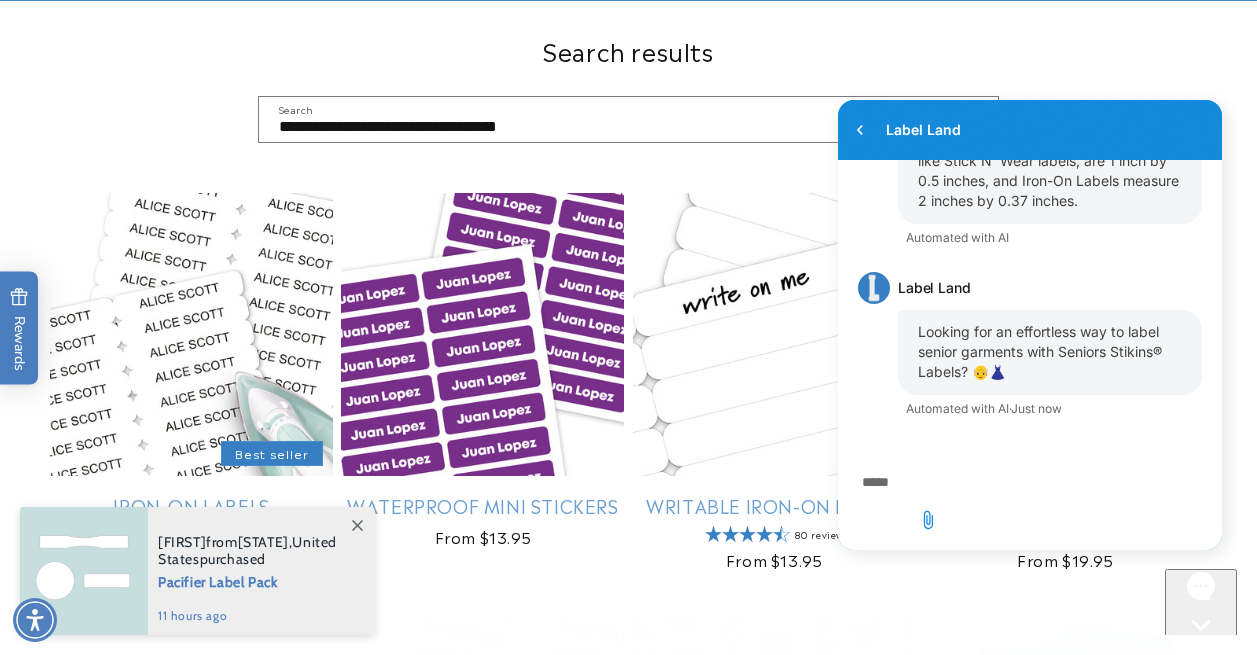 click at bounding box center (928, 483) 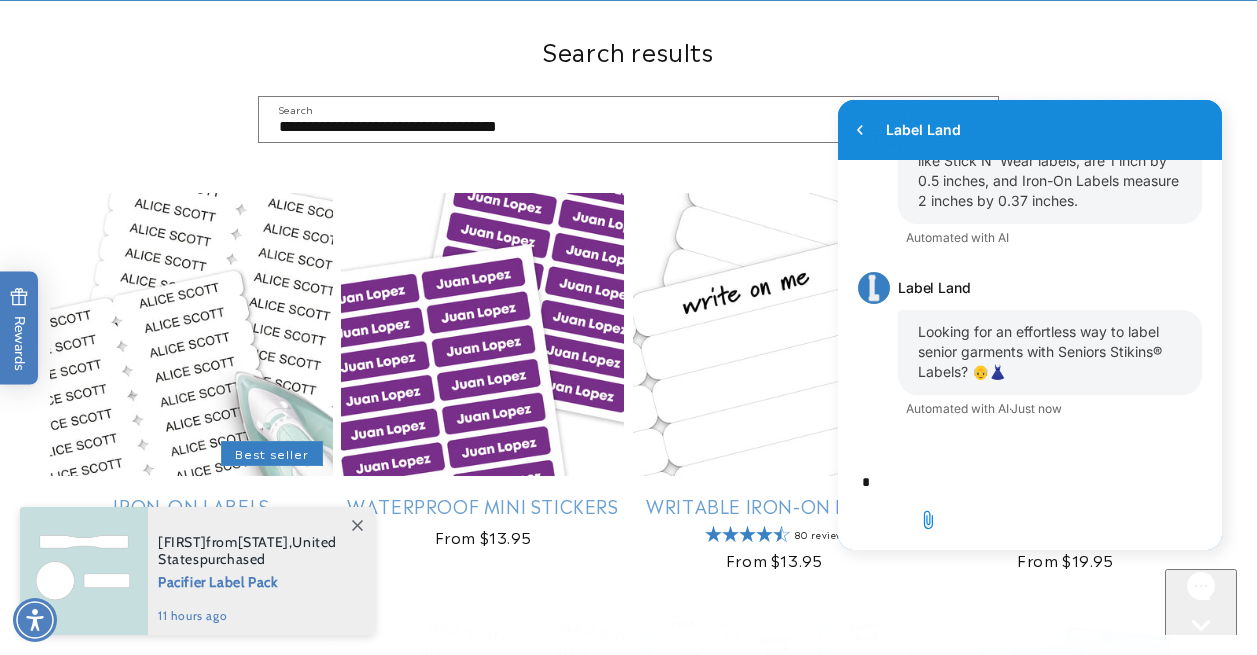 scroll, scrollTop: 1740, scrollLeft: 0, axis: vertical 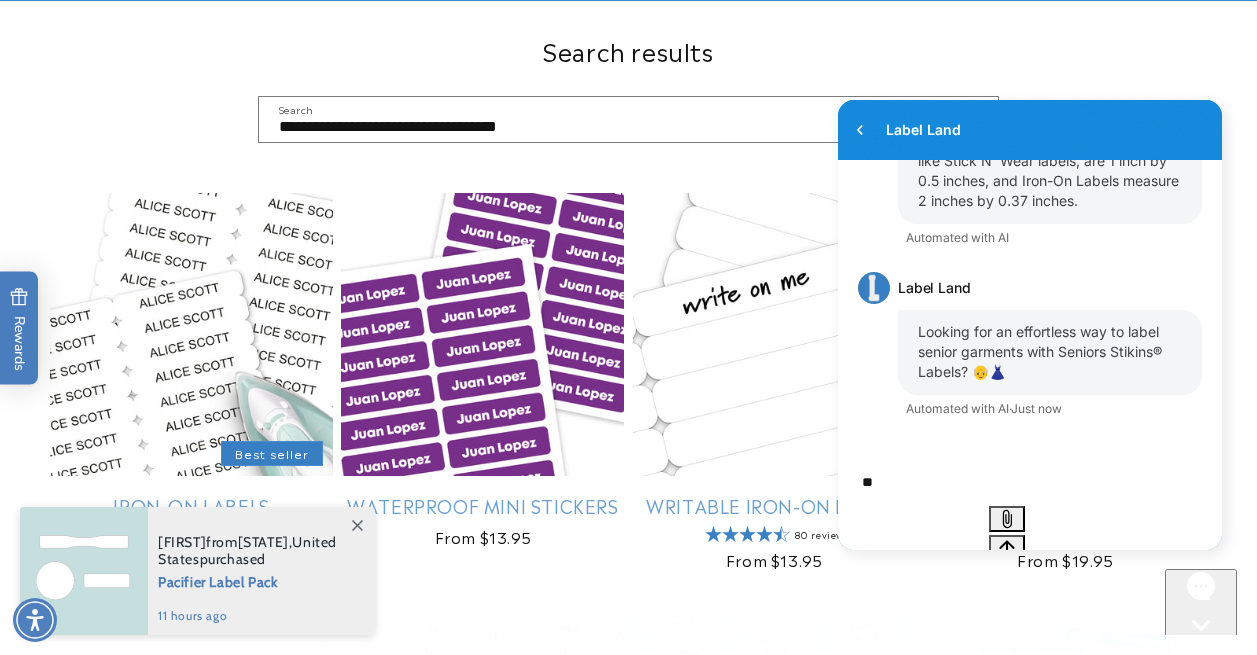 type on "***" 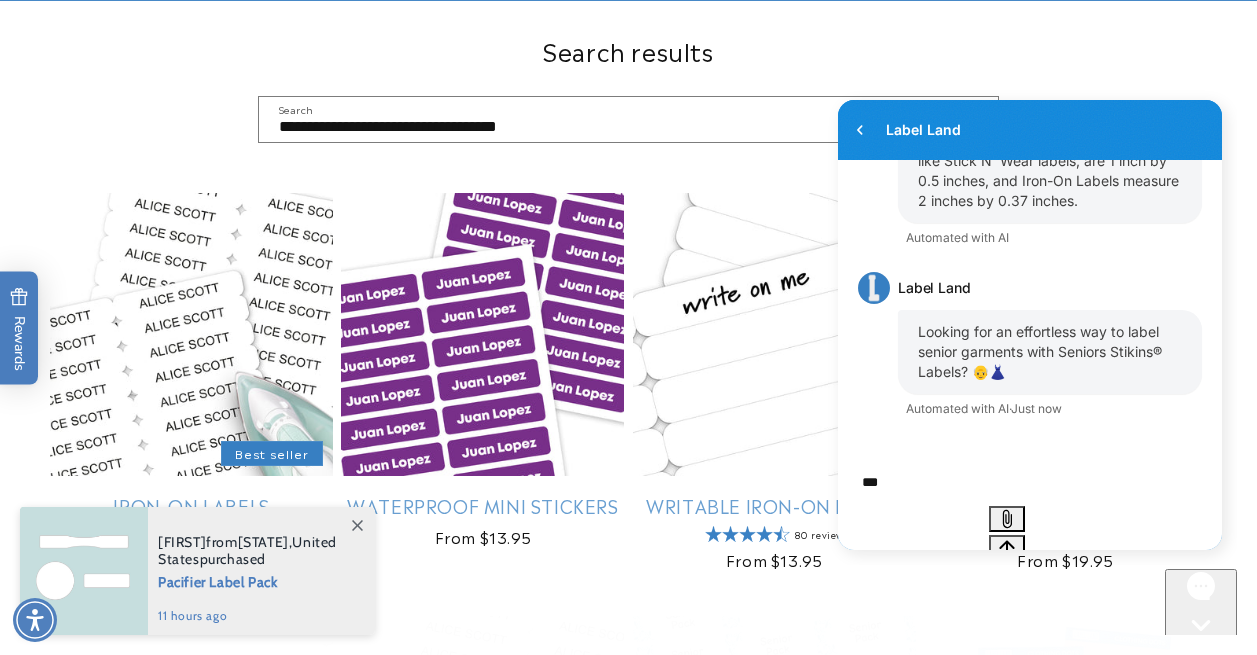 type 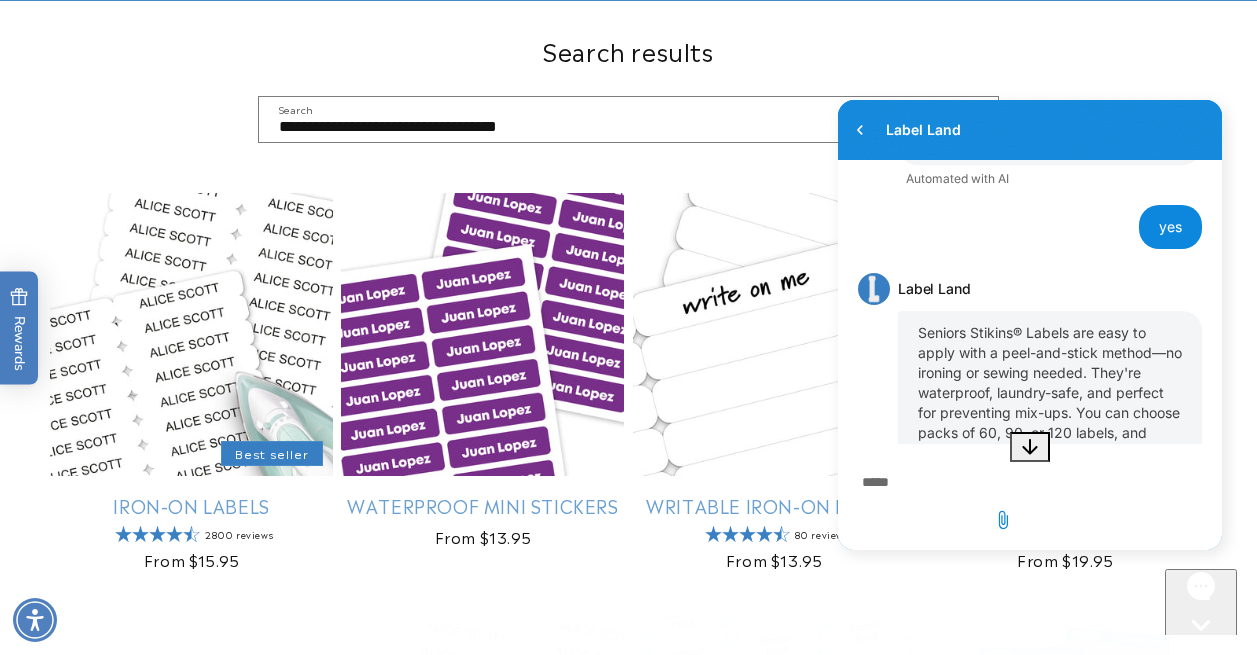 scroll, scrollTop: 1962, scrollLeft: 0, axis: vertical 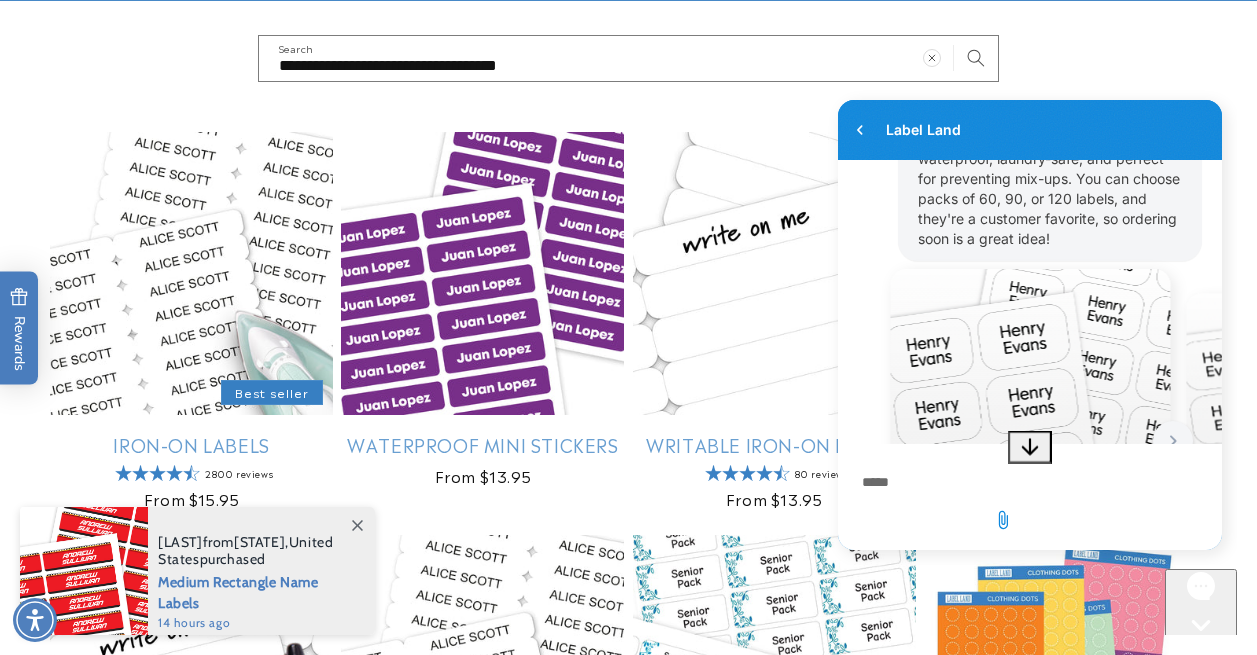 click 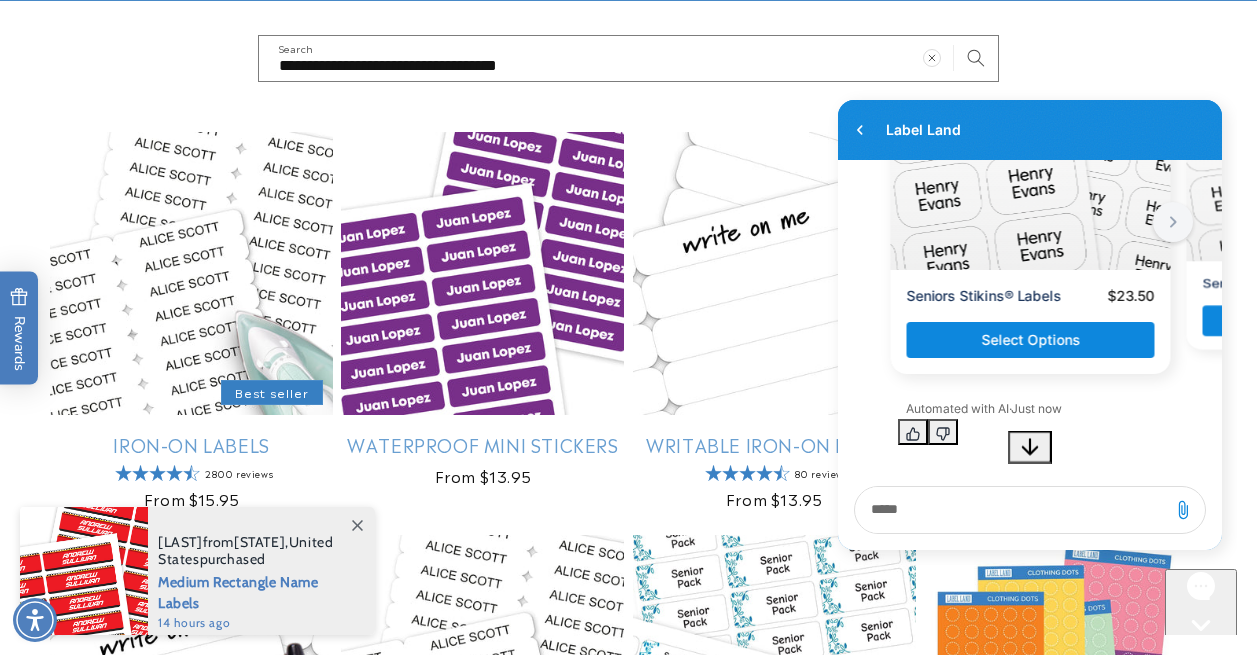 scroll, scrollTop: 2486, scrollLeft: 0, axis: vertical 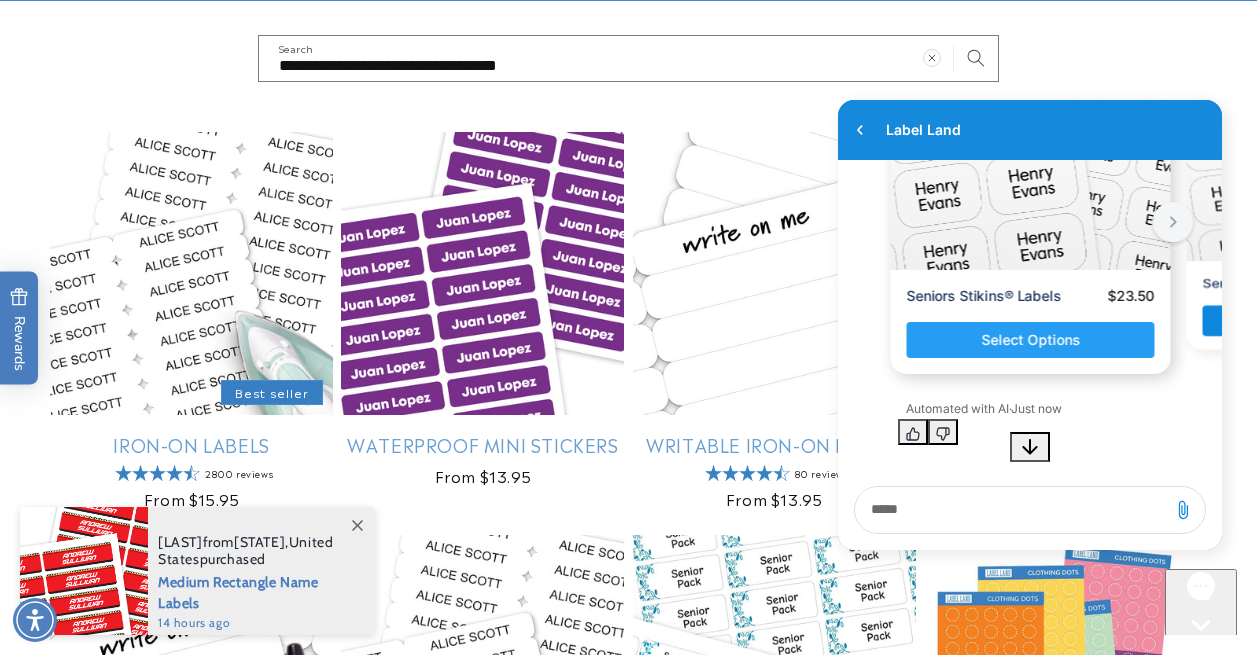 click on "Select Options" at bounding box center (1030, 340) 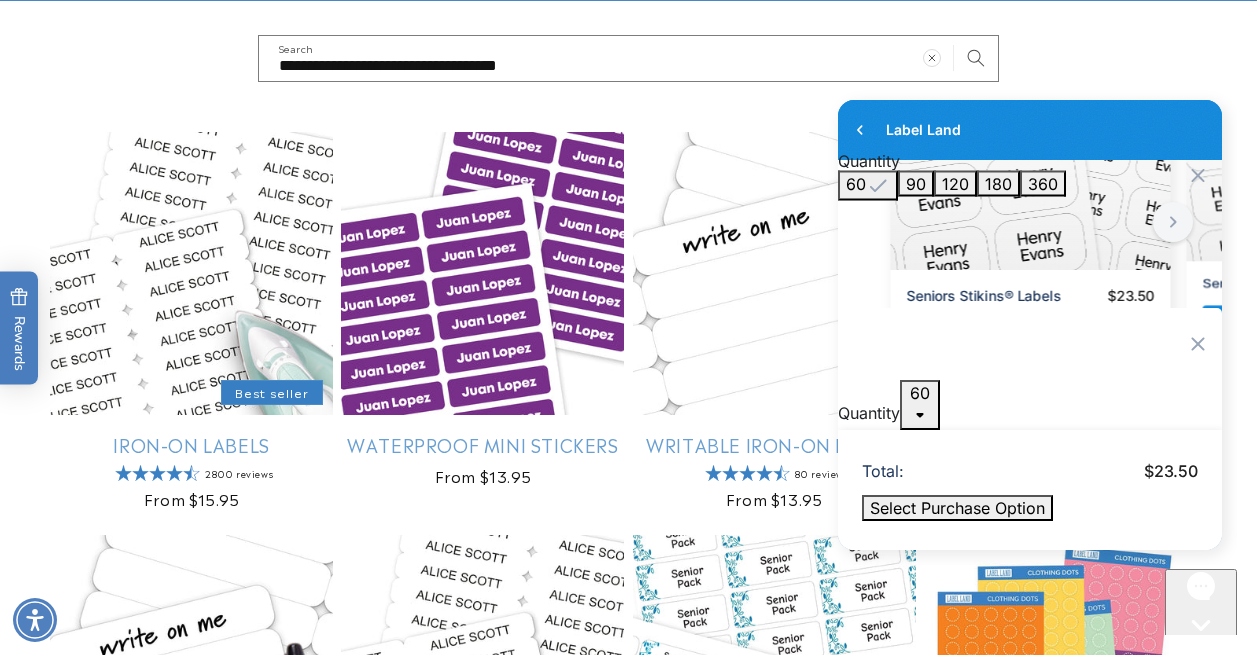 click 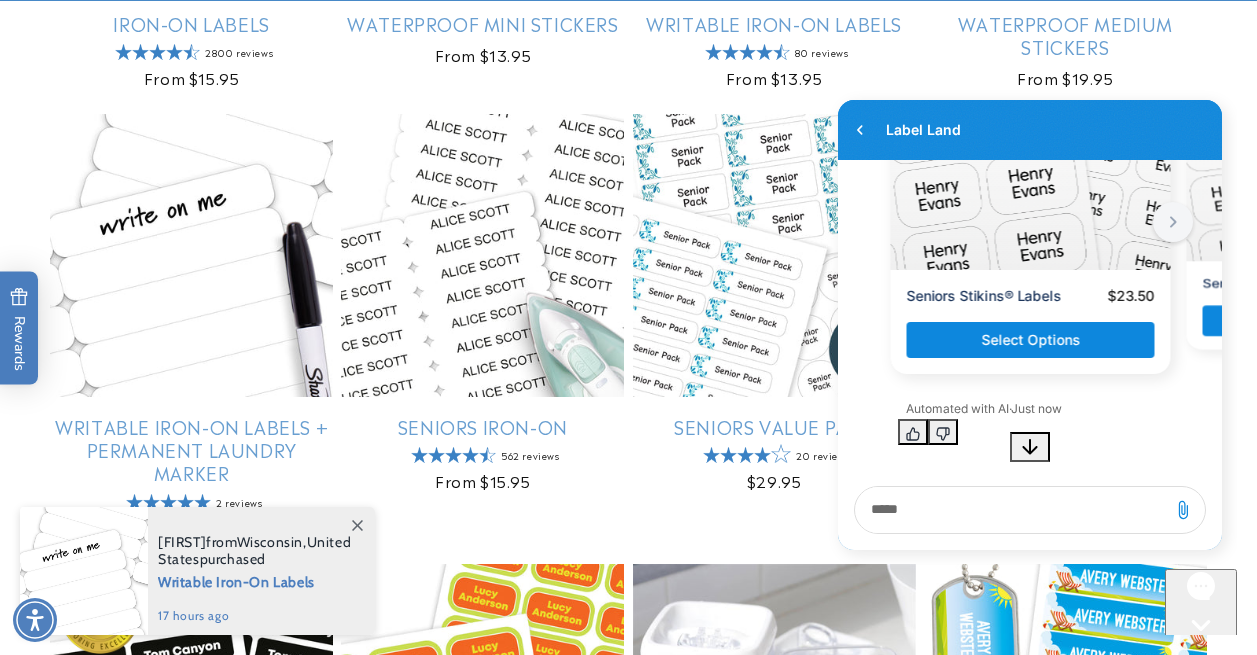 scroll, scrollTop: 814, scrollLeft: 0, axis: vertical 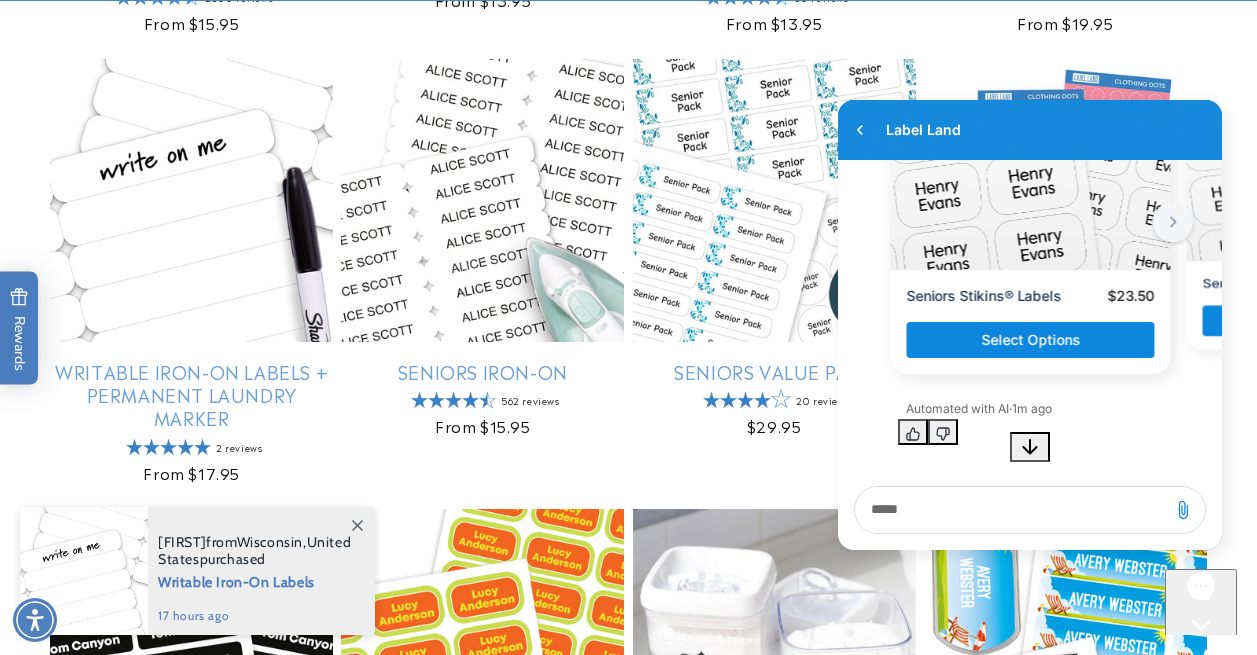 click on "Skip to main content Enable accessibility for low vision Open the accessibility menu
Skip to content
Award-Winning & Mom-Approved - Now 10% OFF! 🏆 Use code: AWARD10 at checkout! Shop now!
Next business day shipping
732-987-3915
Enjoy free shipping within the U.S. on orders over $50*
Next business day shipping
732-987-3915
Enjoy free shipping within the U.S. on orders over $50*" at bounding box center [628, 1136] 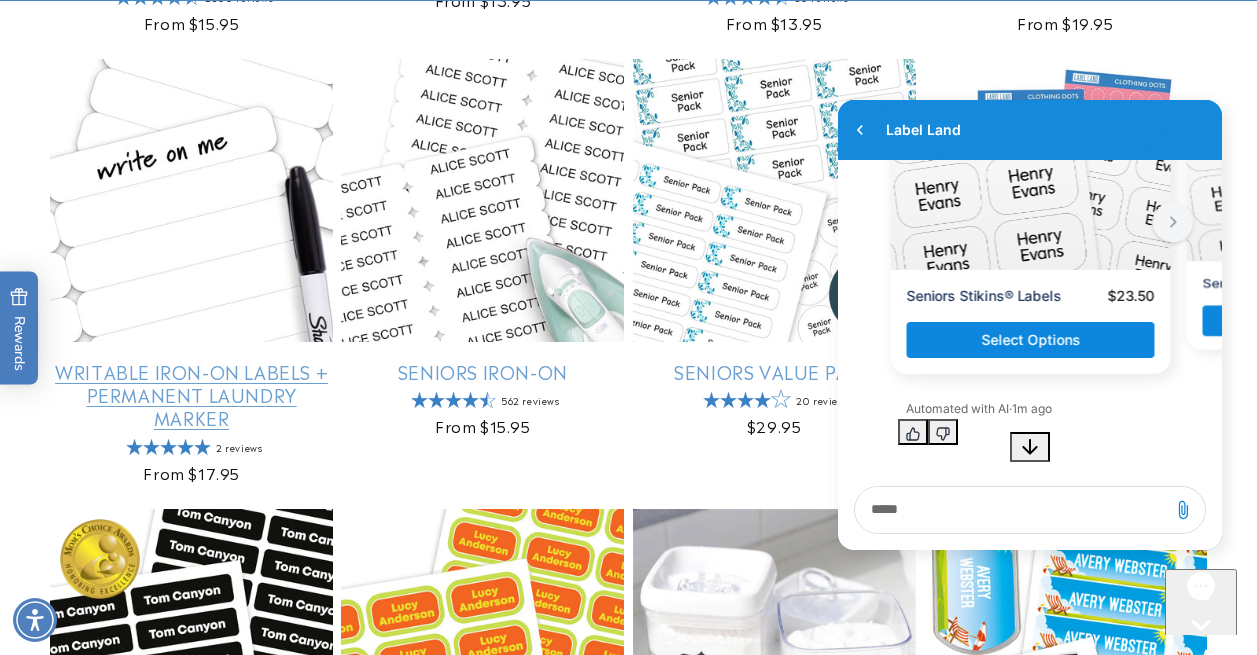 click on "Writable Iron-On Labels + Permanent Laundry Marker" at bounding box center (191, 395) 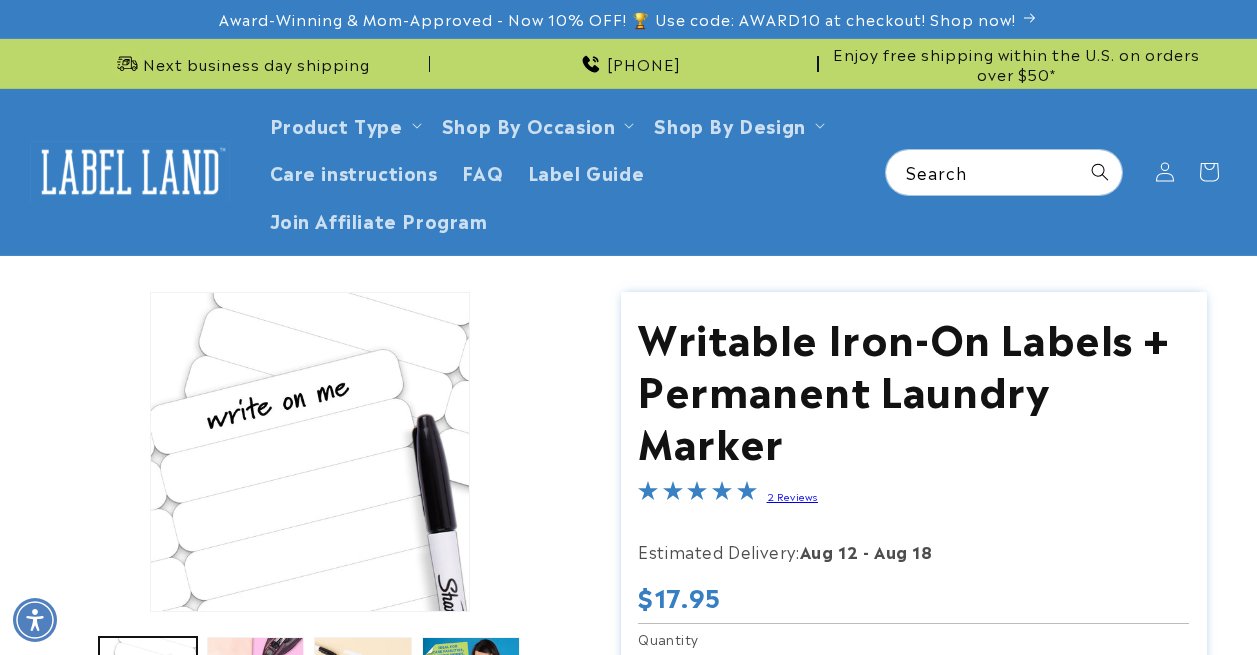scroll, scrollTop: 0, scrollLeft: 0, axis: both 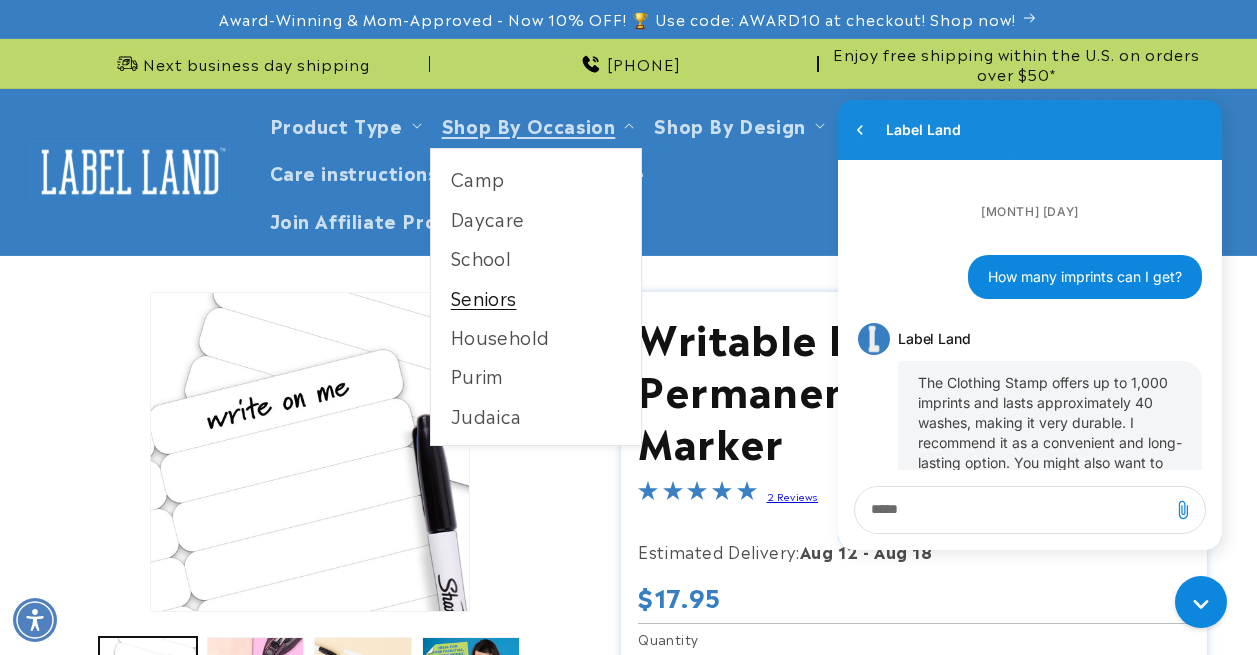 click on "Seniors" at bounding box center [536, 297] 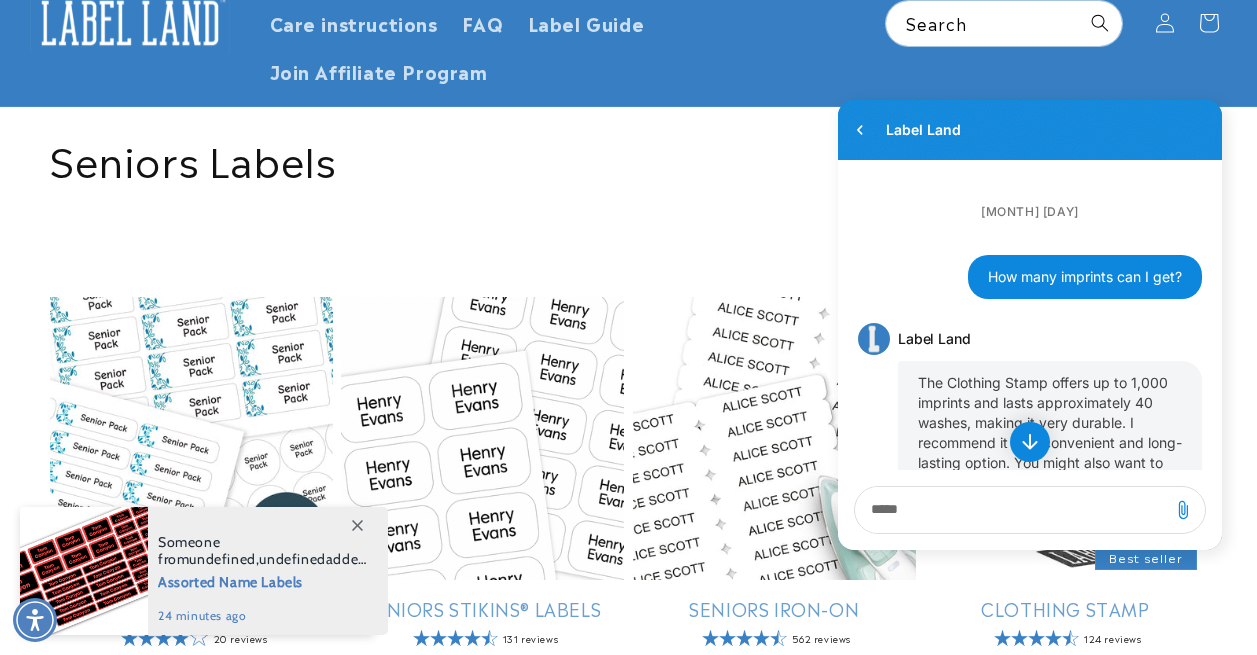 scroll, scrollTop: 0, scrollLeft: 0, axis: both 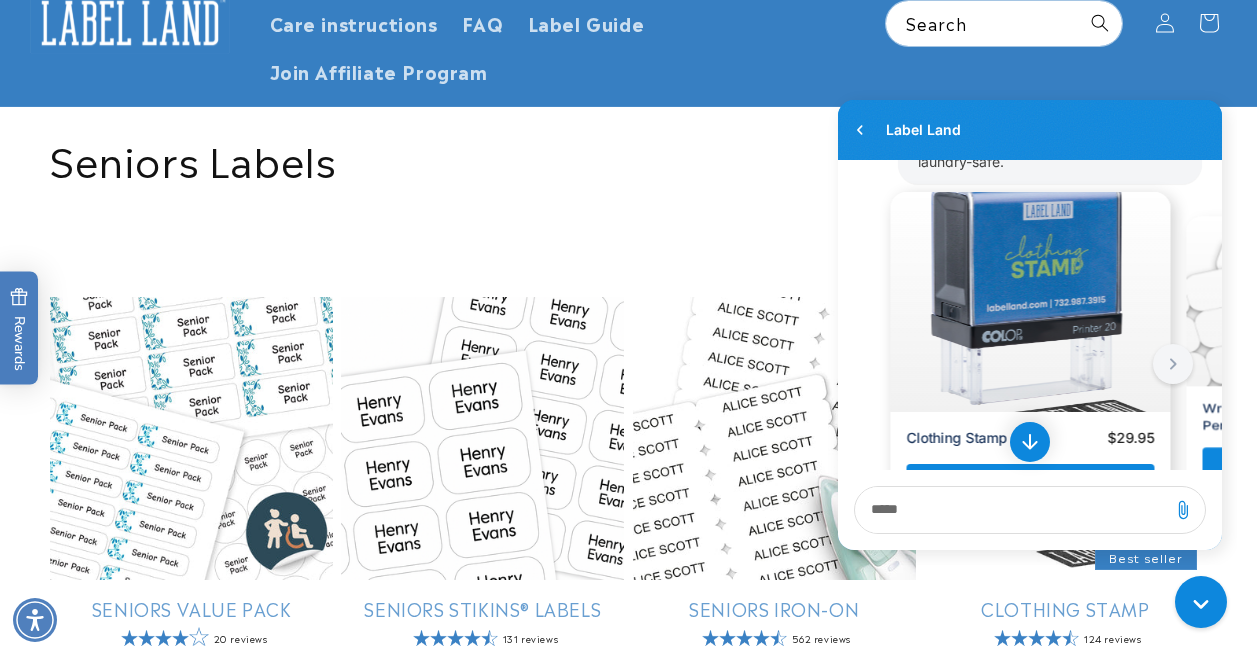 click at bounding box center (1031, 302) 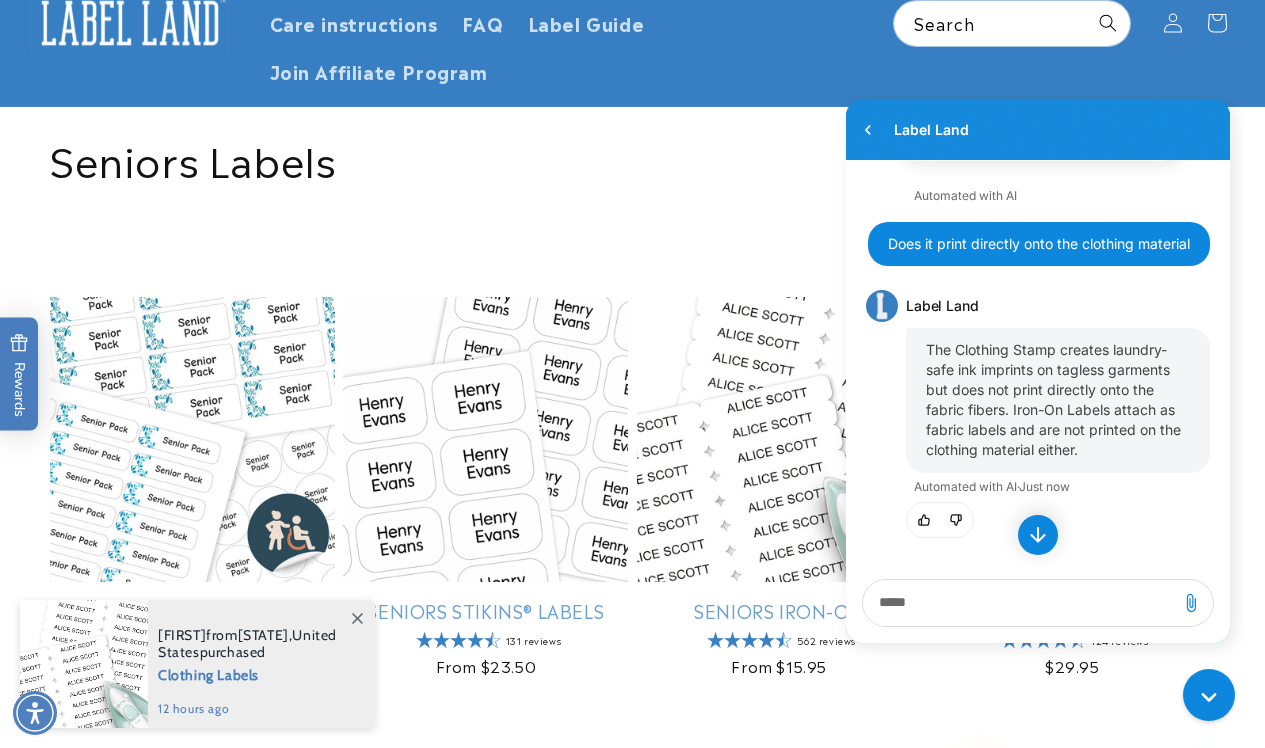 scroll, scrollTop: 2533, scrollLeft: 0, axis: vertical 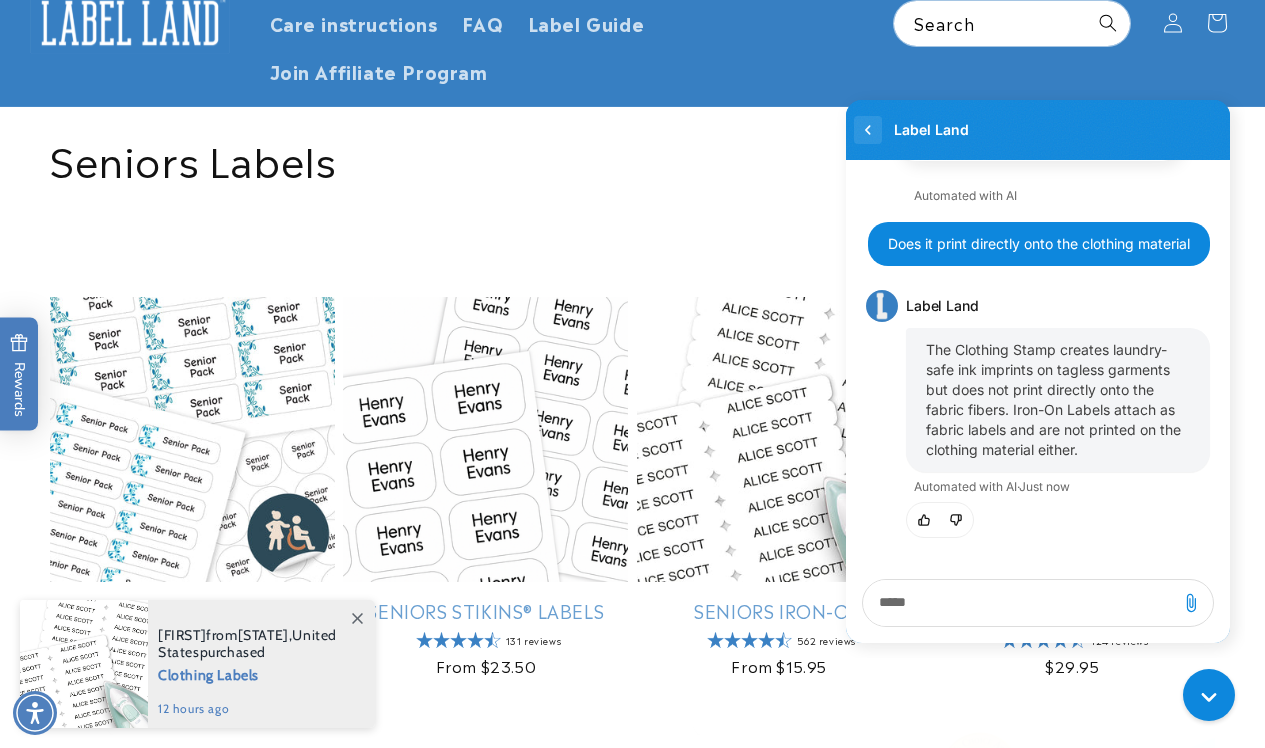 click 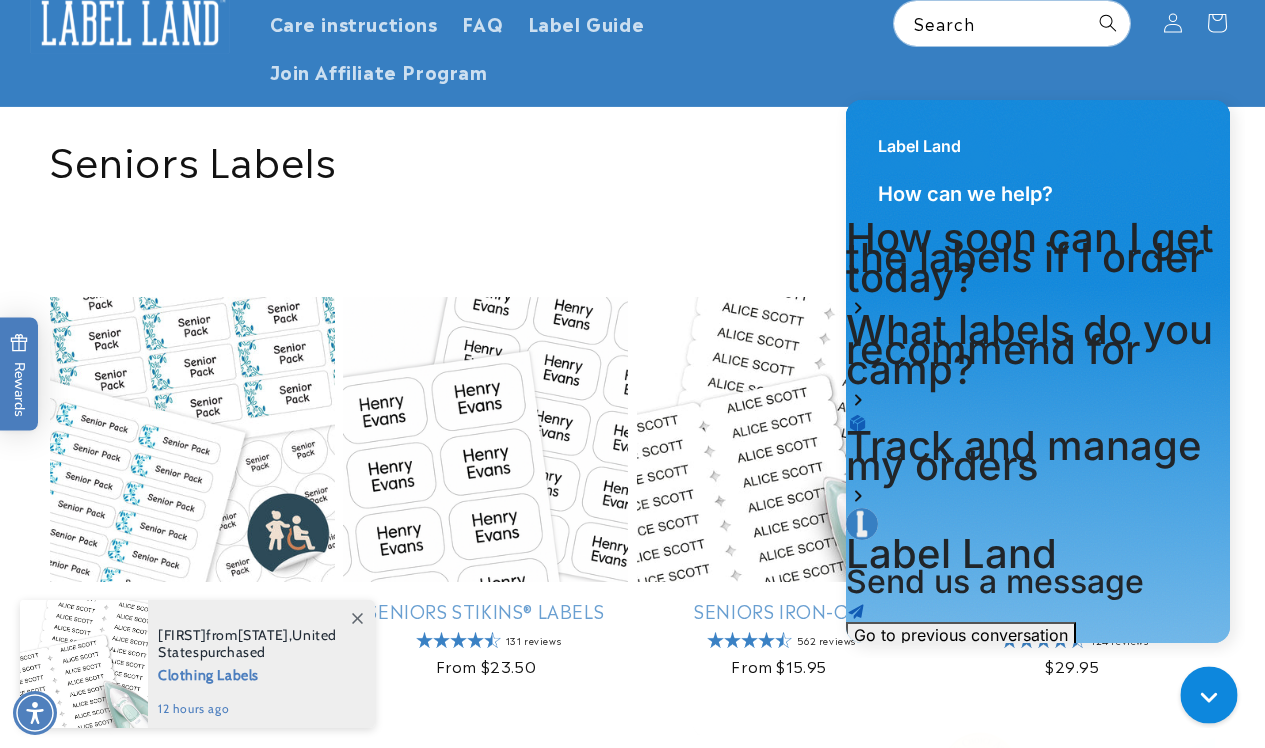 click 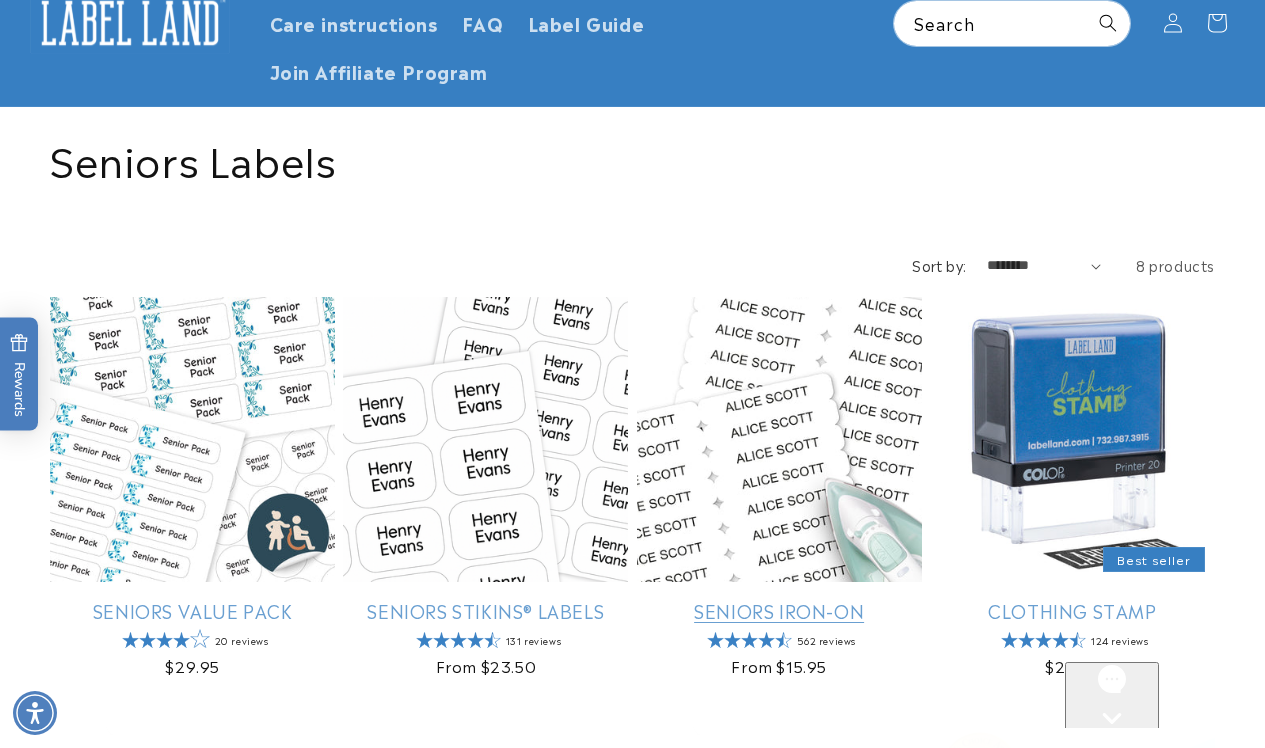 click on "Seniors Iron-On" at bounding box center (779, 610) 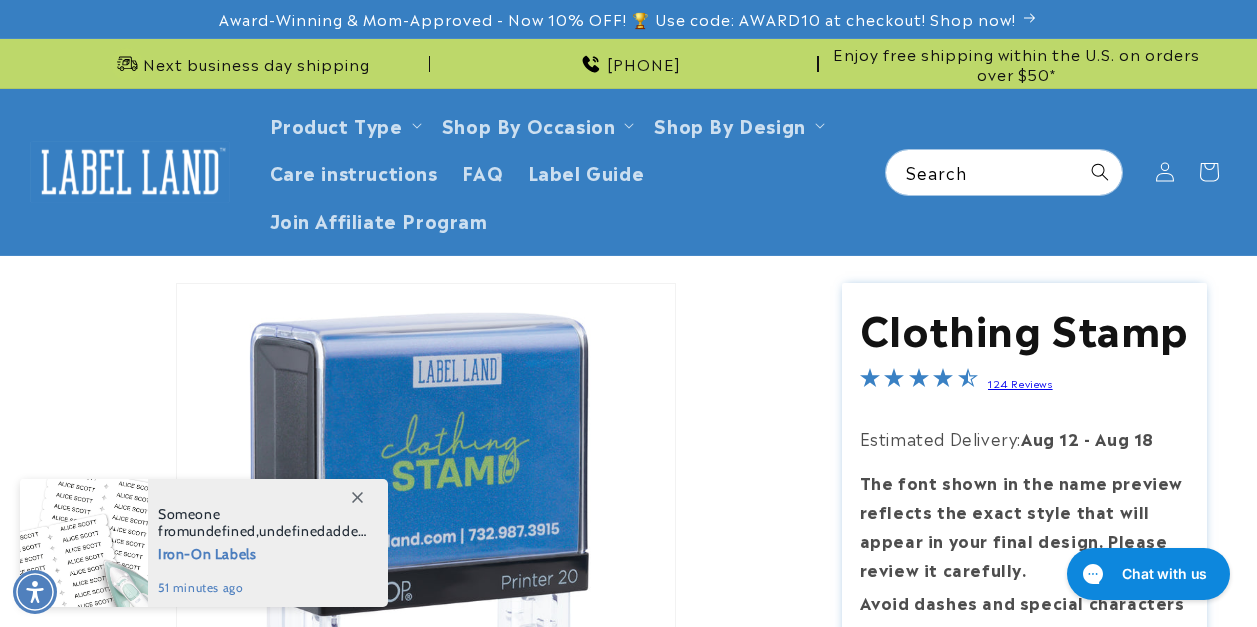 scroll, scrollTop: 315, scrollLeft: 0, axis: vertical 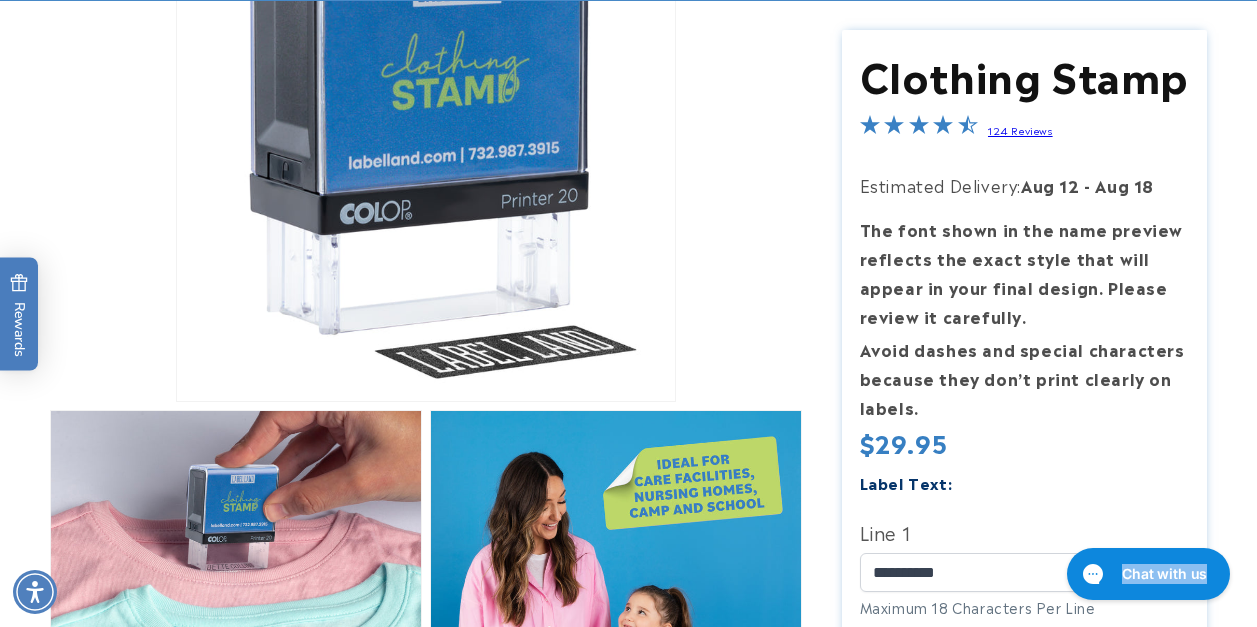drag, startPoint x: 1228, startPoint y: 552, endPoint x: 1226, endPoint y: 567, distance: 15.132746 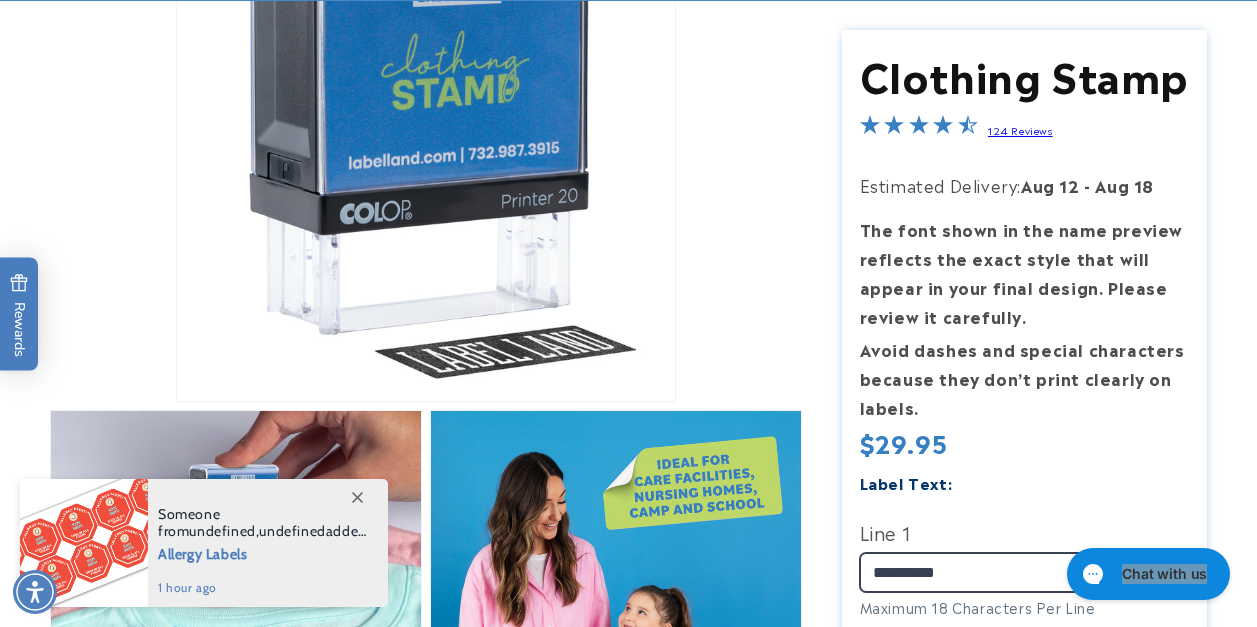 click on "**********" at bounding box center [1025, 572] 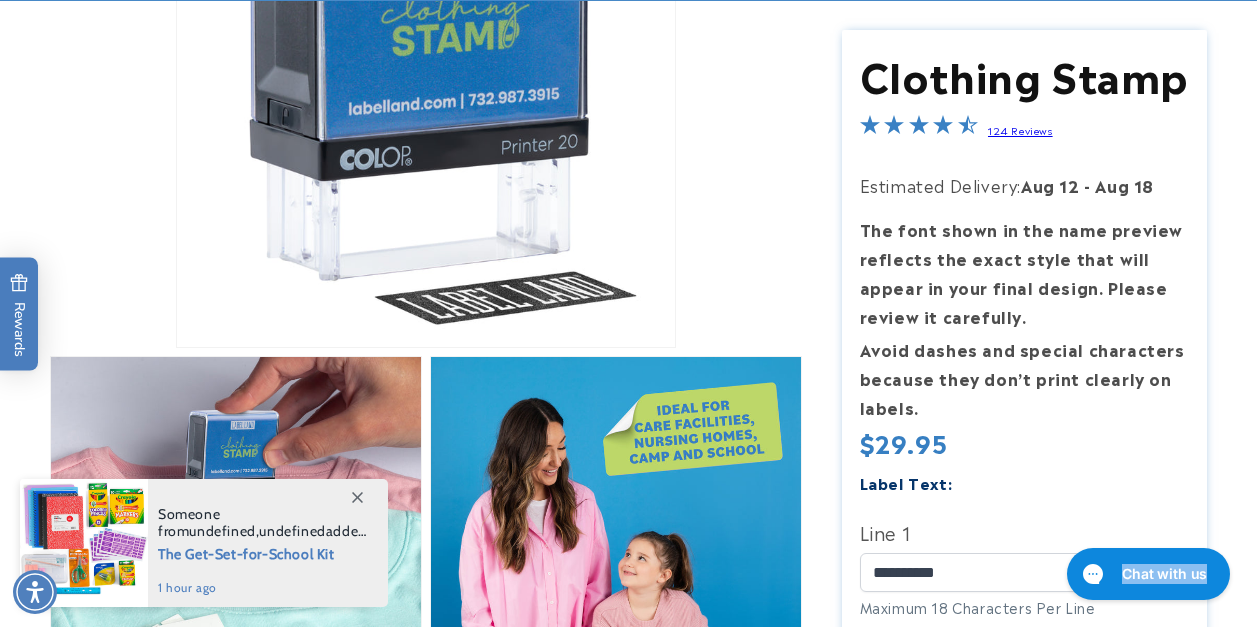 scroll, scrollTop: 467, scrollLeft: 0, axis: vertical 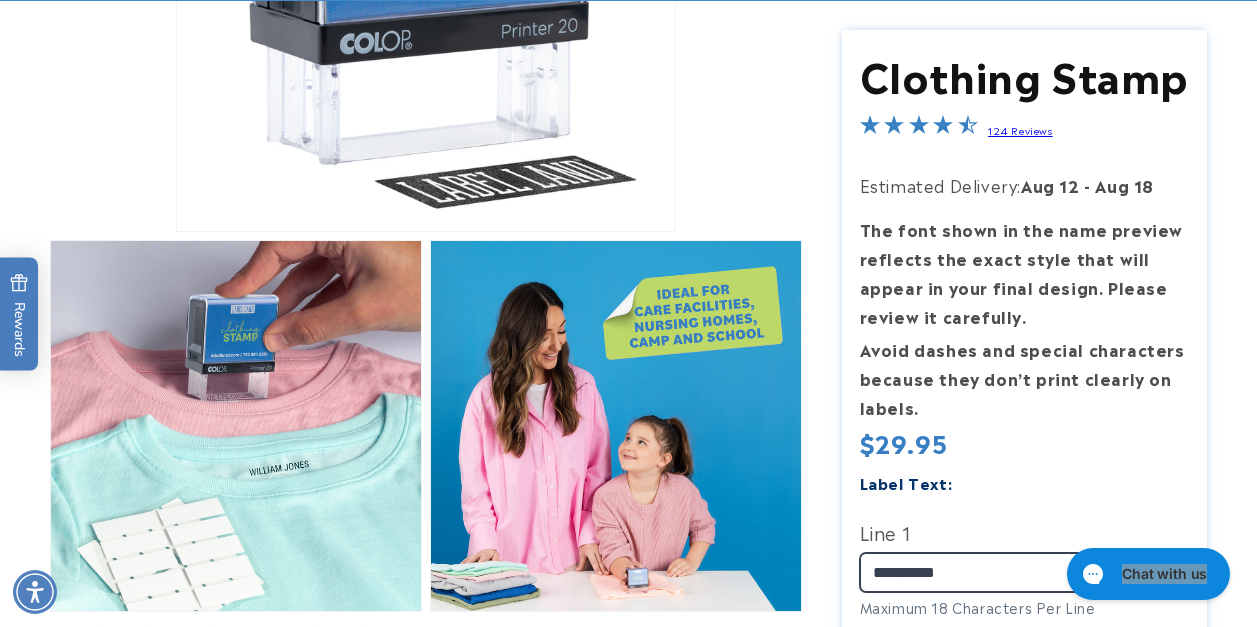 click on "**********" at bounding box center (1025, 572) 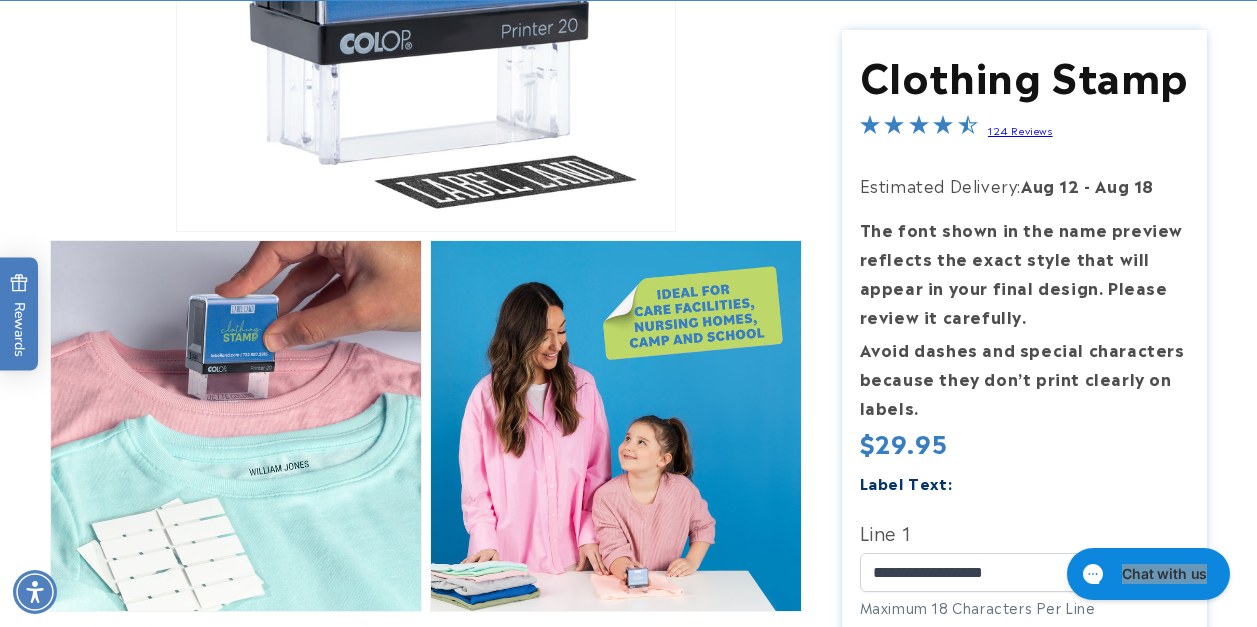 click on "Regular price
$29.95
Regular price
Sale price
$29.95
Unit price
/
per
Sale
Sold out" at bounding box center (1025, 445) 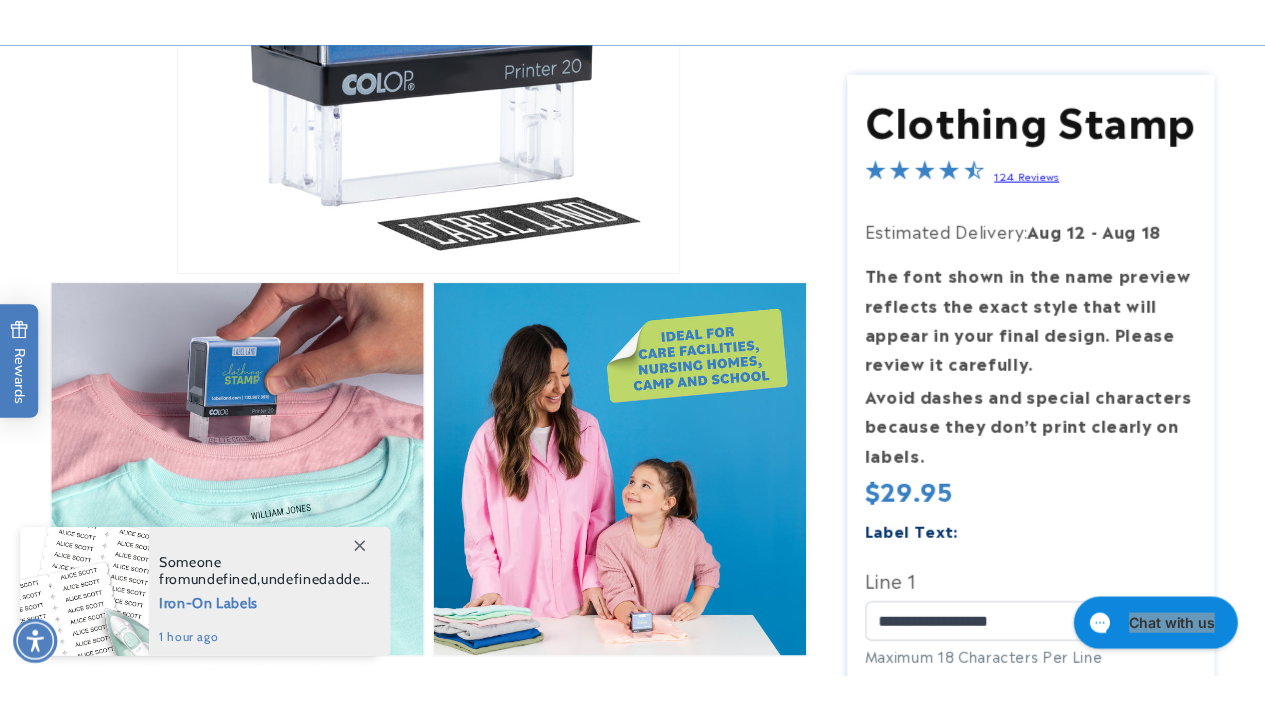 scroll, scrollTop: 577, scrollLeft: 0, axis: vertical 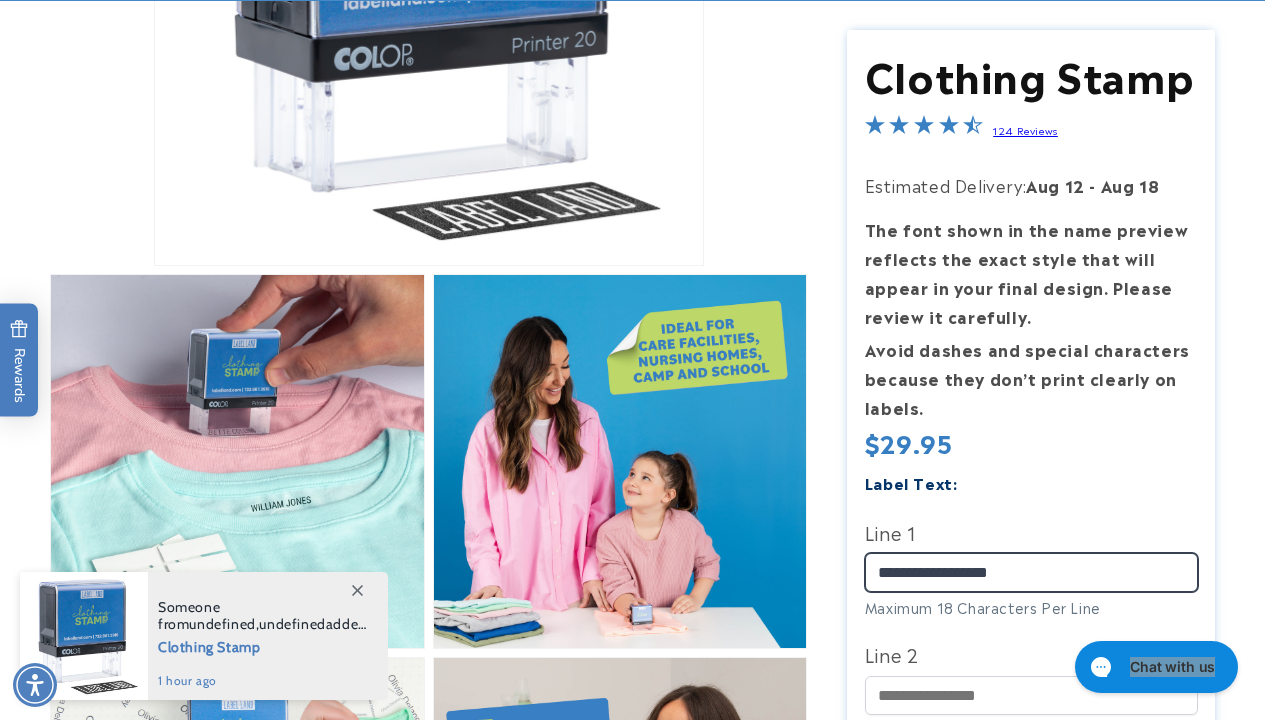 drag, startPoint x: 1028, startPoint y: 565, endPoint x: 964, endPoint y: 564, distance: 64.00781 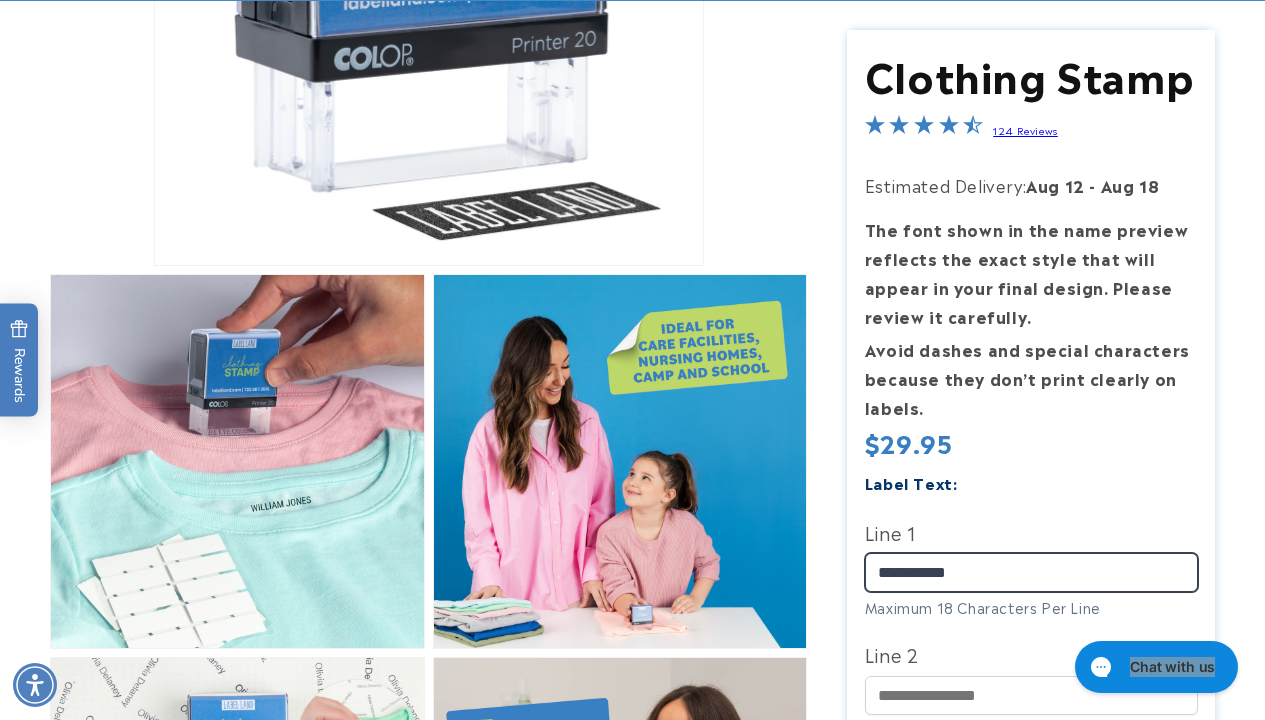 type on "**********" 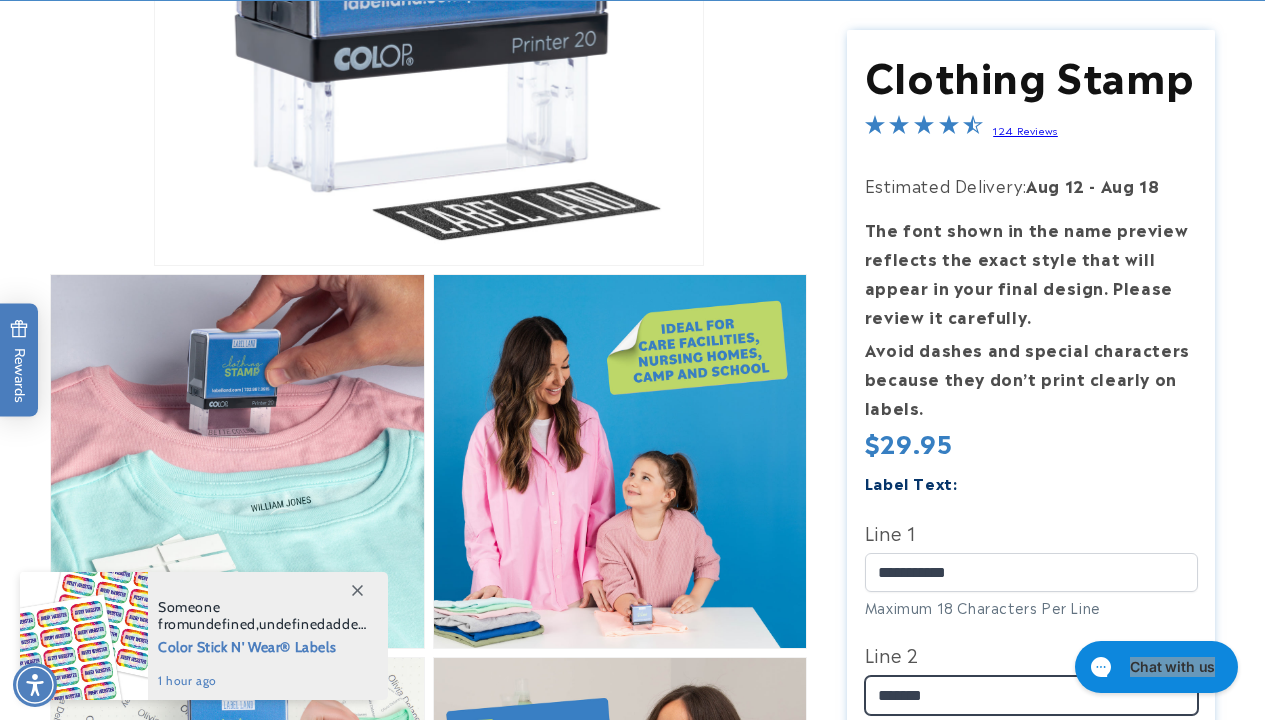 click on "*******" at bounding box center [1031, 694] 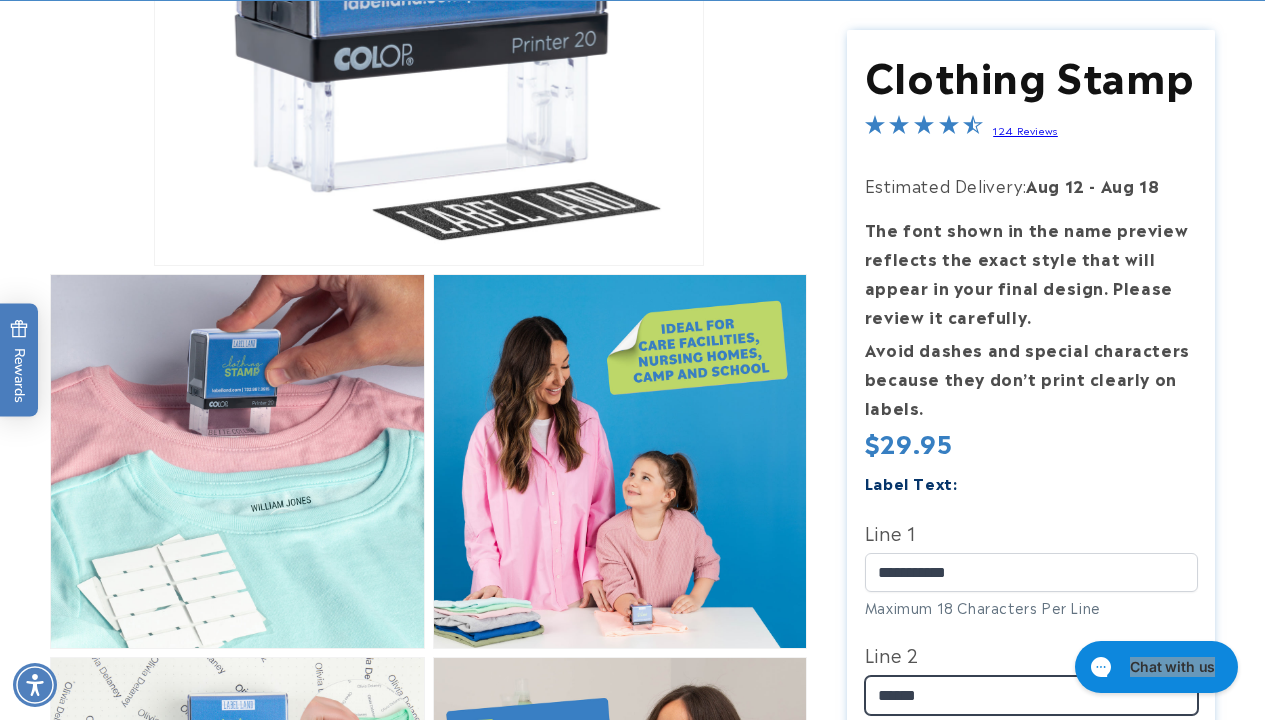 type on "******" 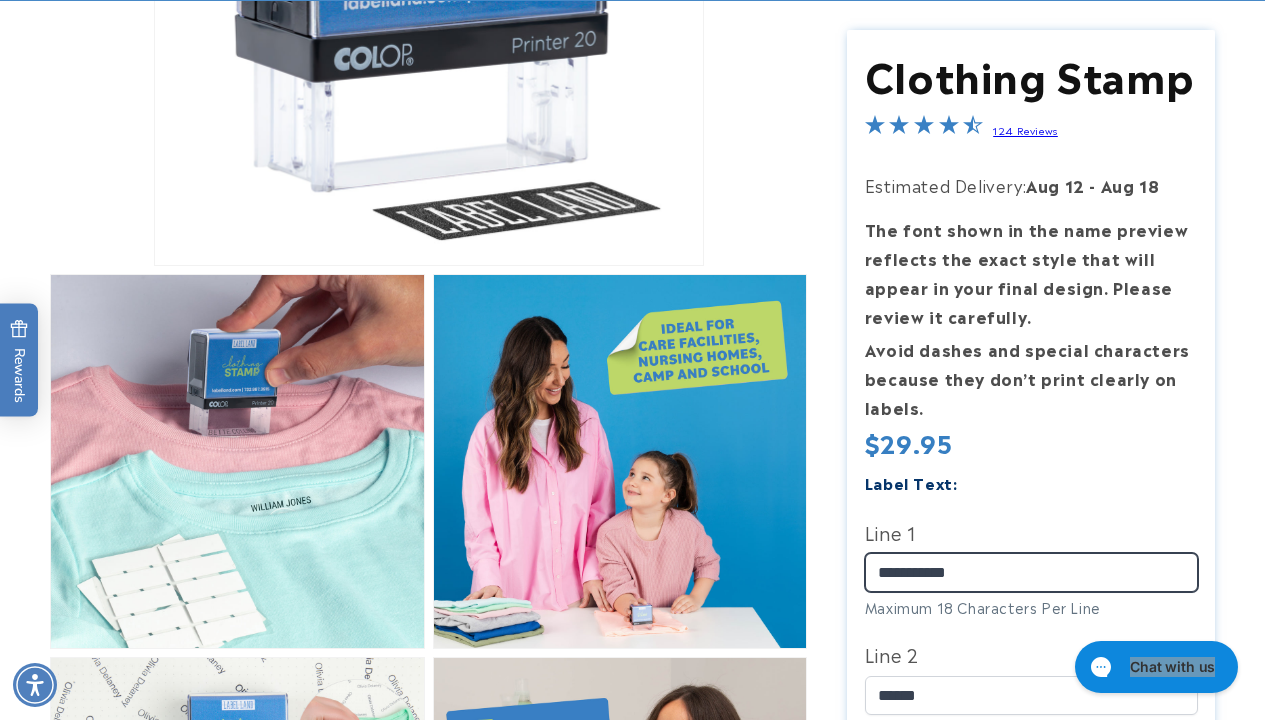 click on "**********" at bounding box center [1031, 572] 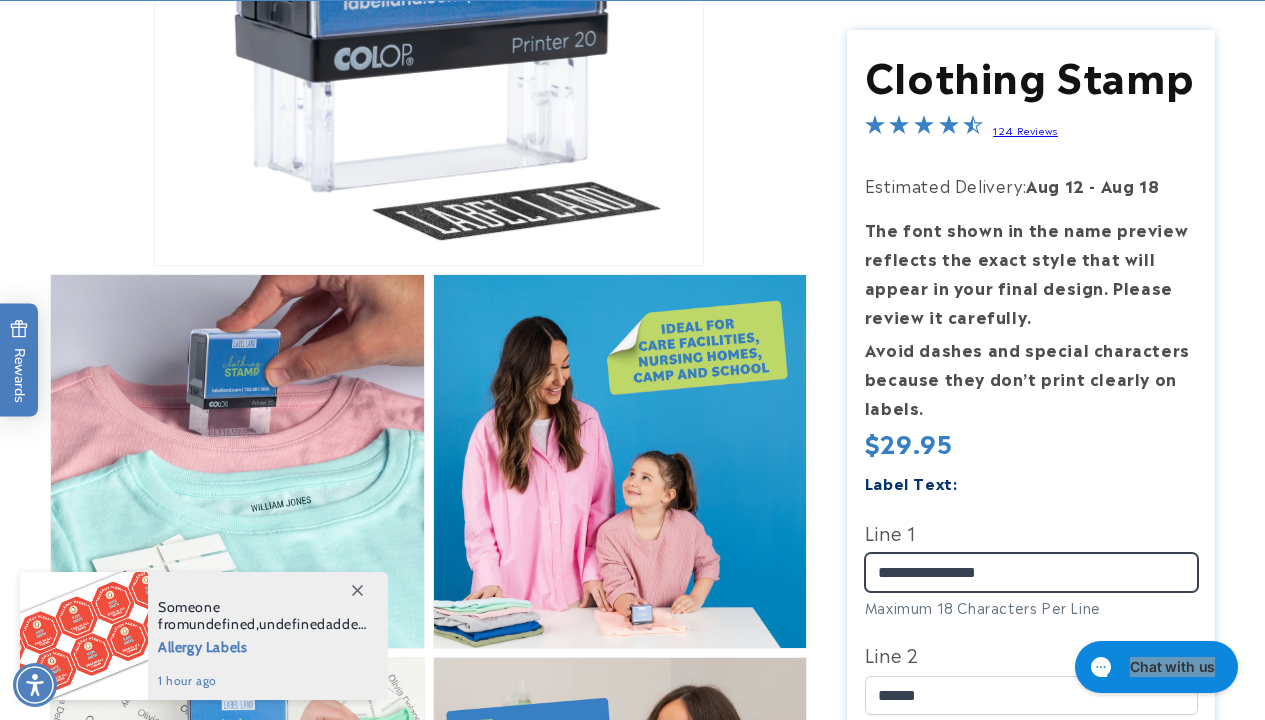 type on "**********" 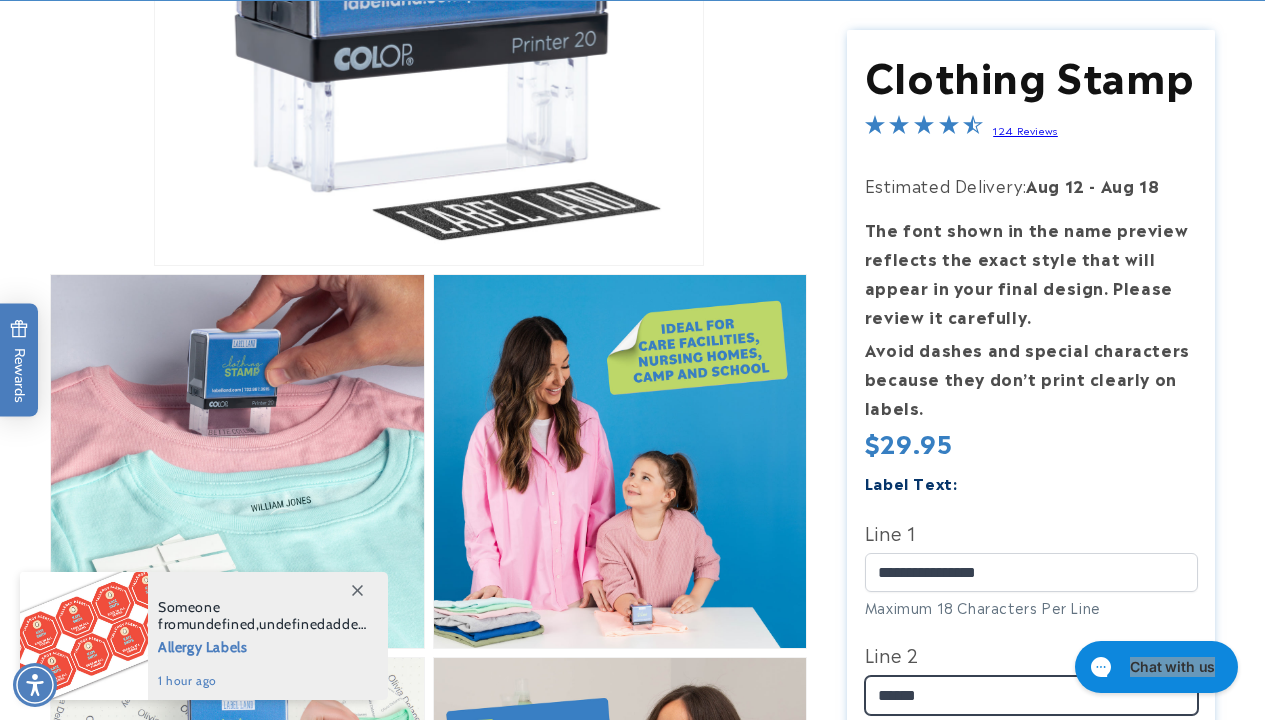 drag, startPoint x: 978, startPoint y: 687, endPoint x: 862, endPoint y: 676, distance: 116.520386 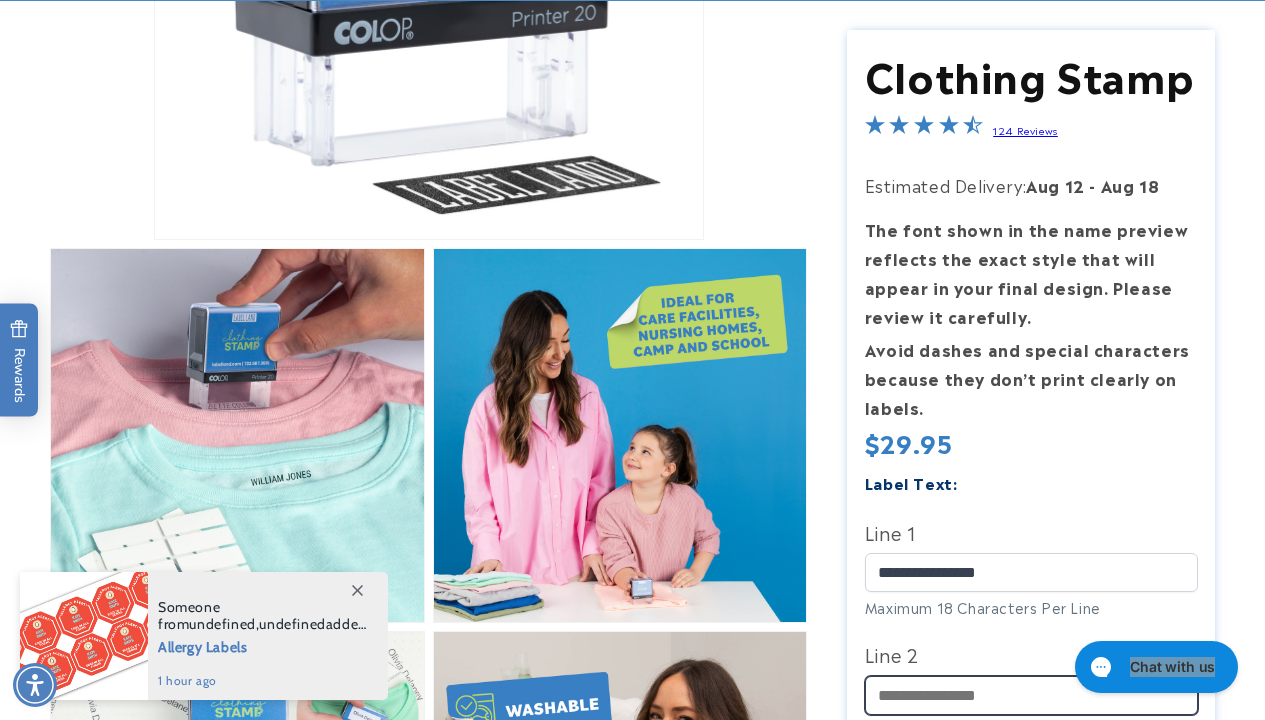 scroll, scrollTop: 751, scrollLeft: 0, axis: vertical 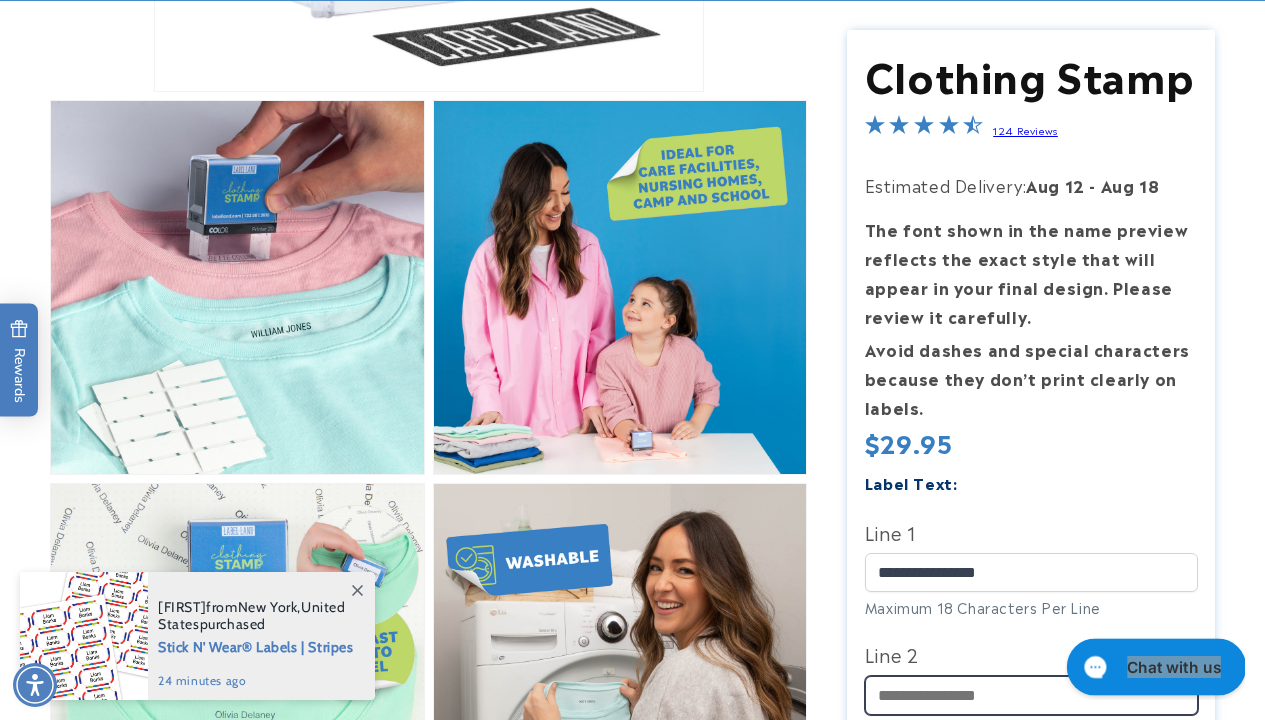 type 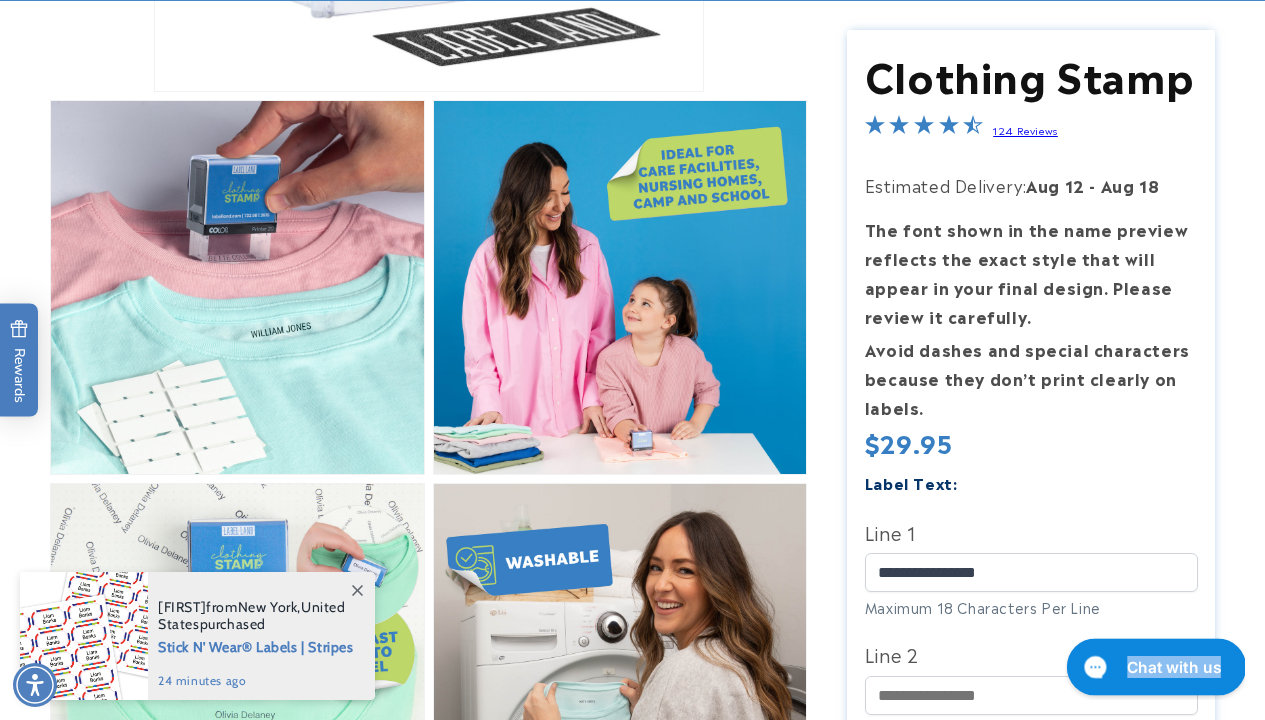 click on "Chat with us" at bounding box center (1173, 667) 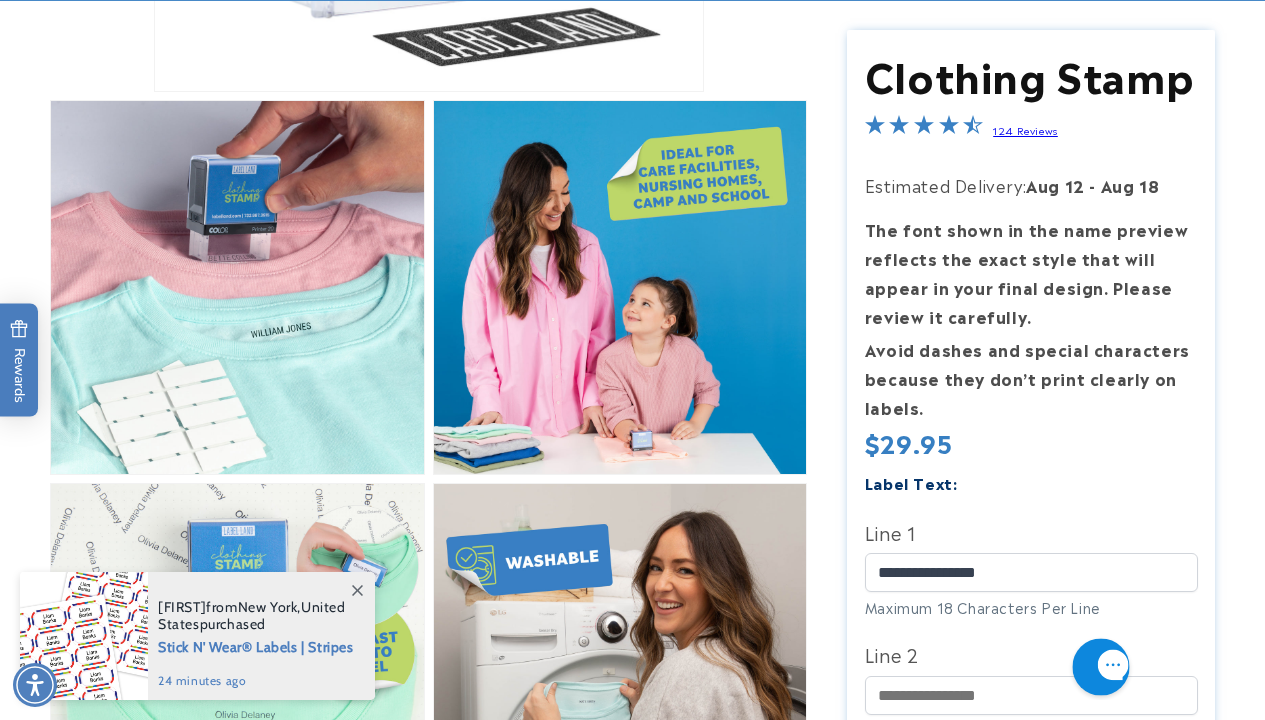scroll, scrollTop: 2250, scrollLeft: 0, axis: vertical 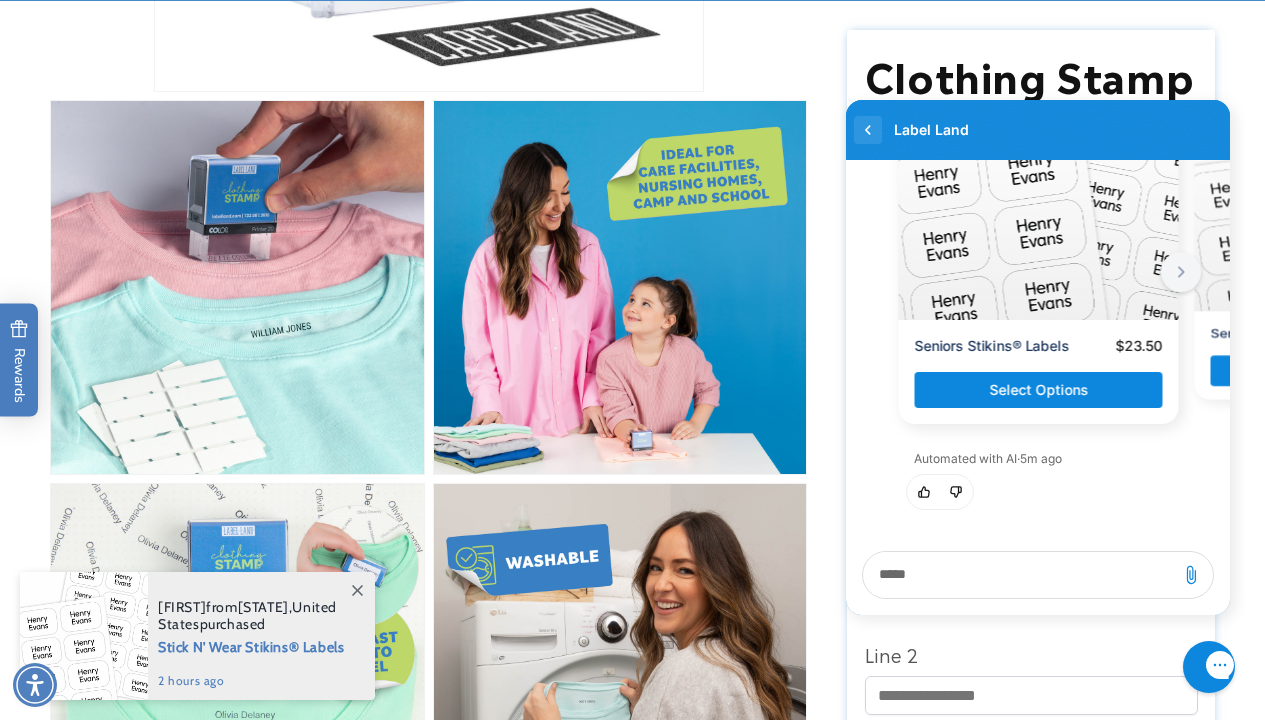 click 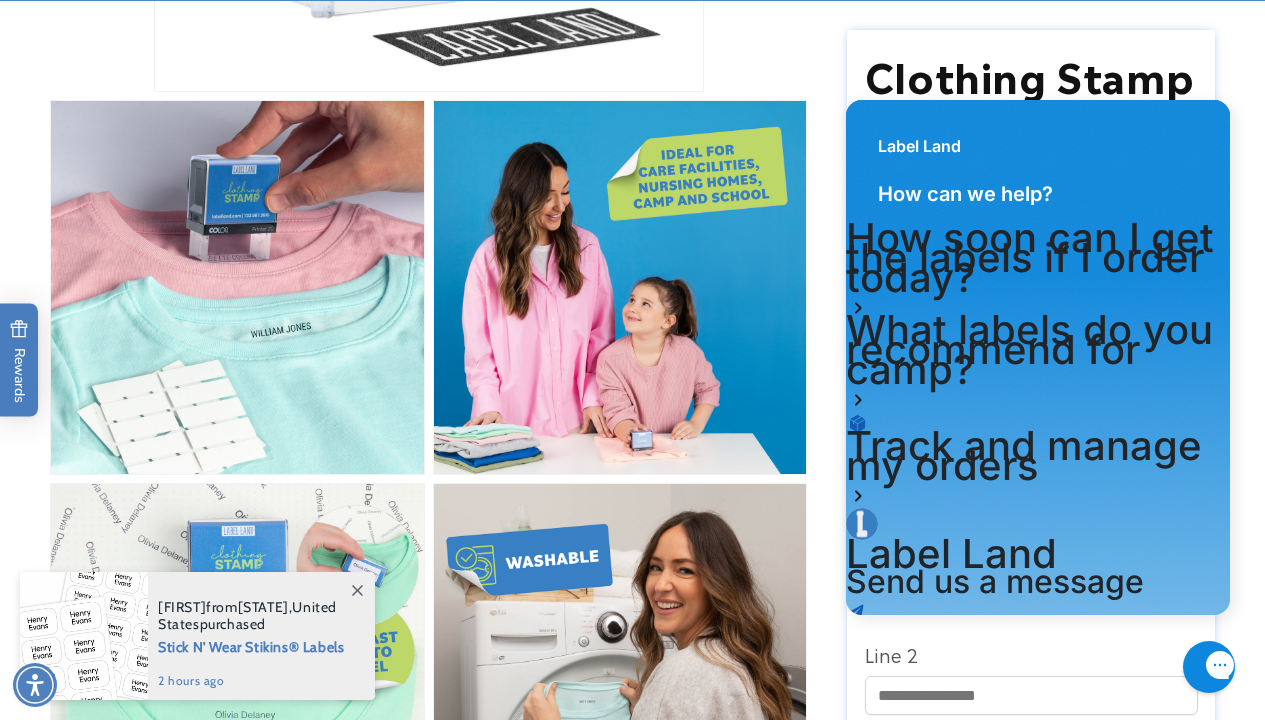 scroll, scrollTop: 62, scrollLeft: 0, axis: vertical 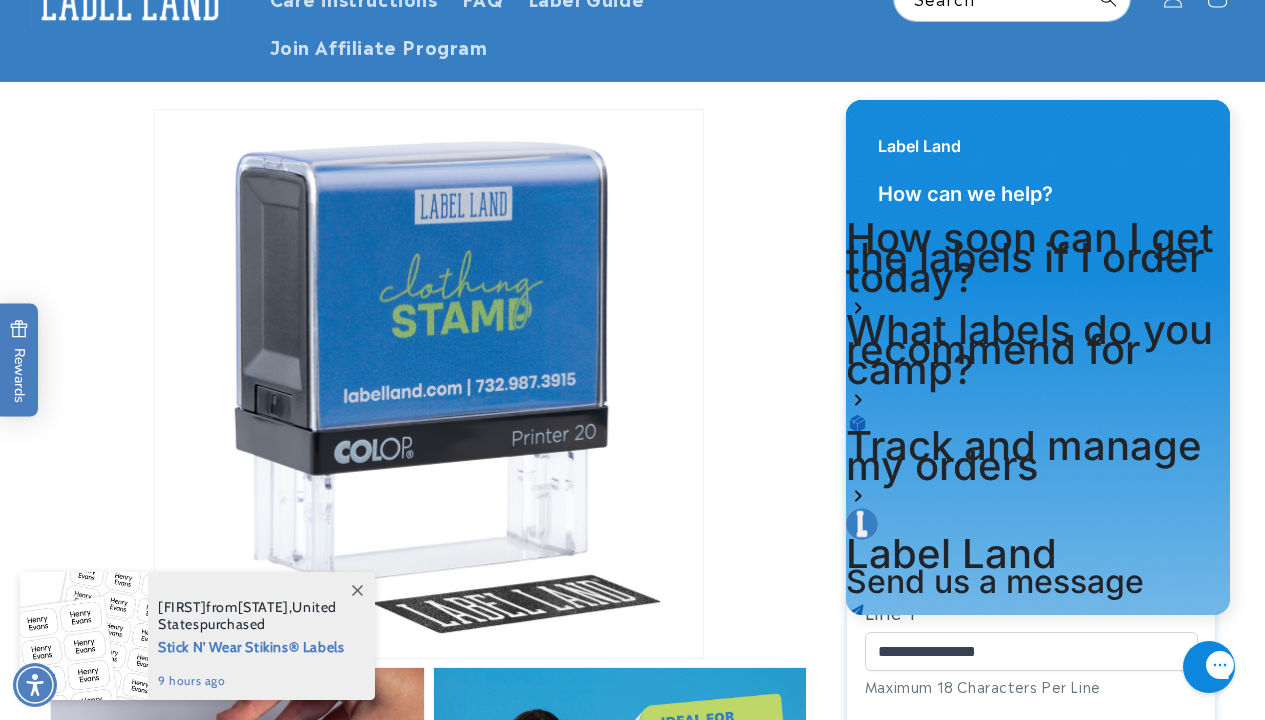 click at bounding box center [920, 692] 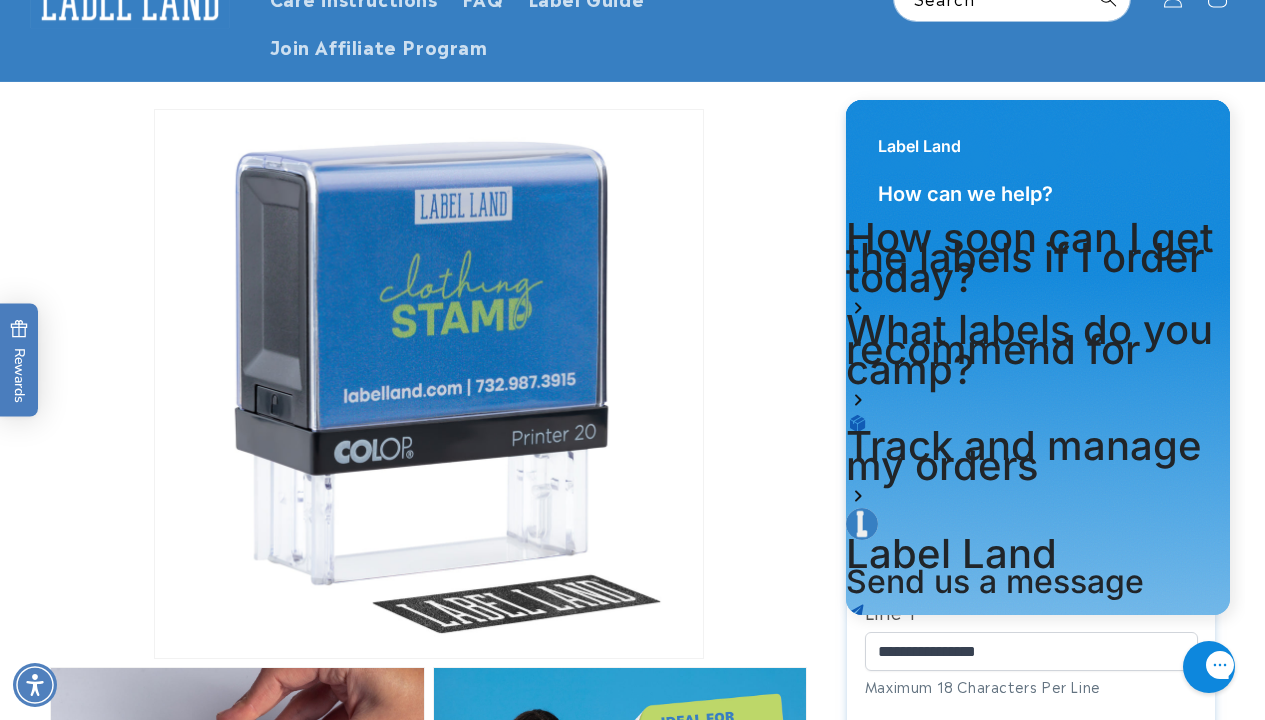 scroll, scrollTop: 60, scrollLeft: 0, axis: vertical 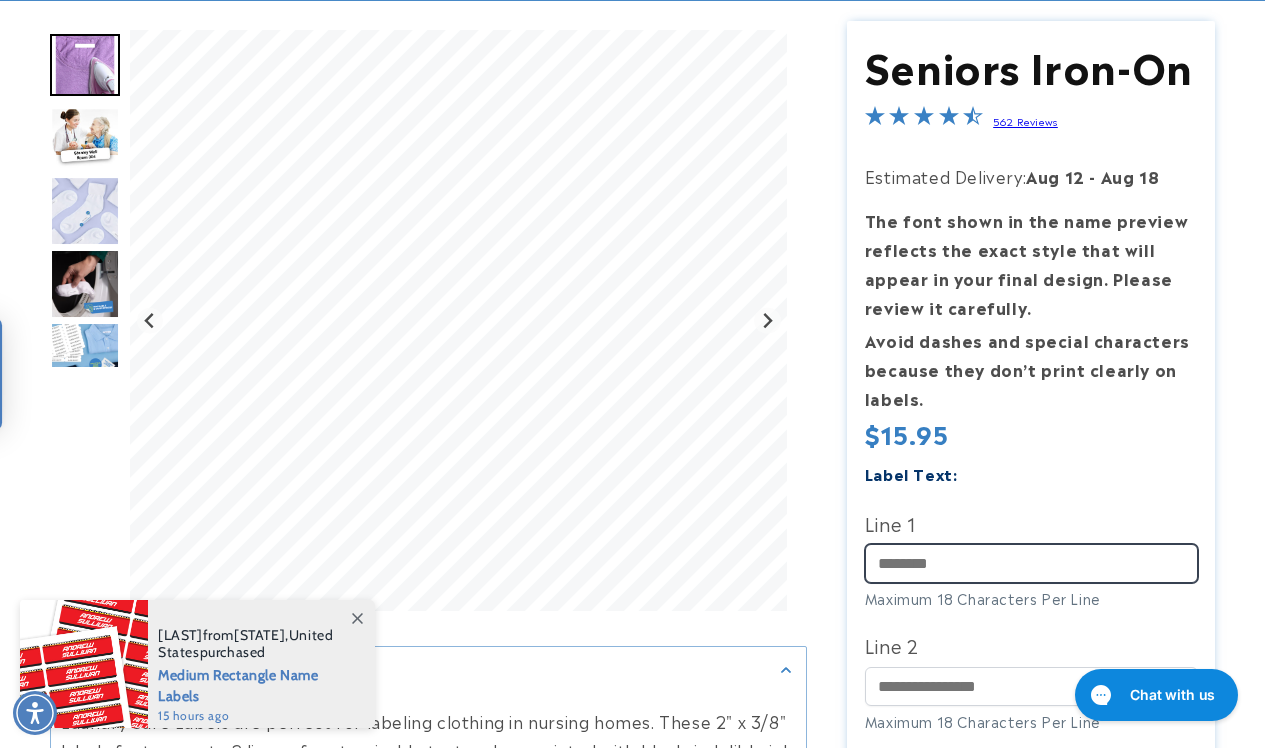 click on "Line 1" at bounding box center (1031, 563) 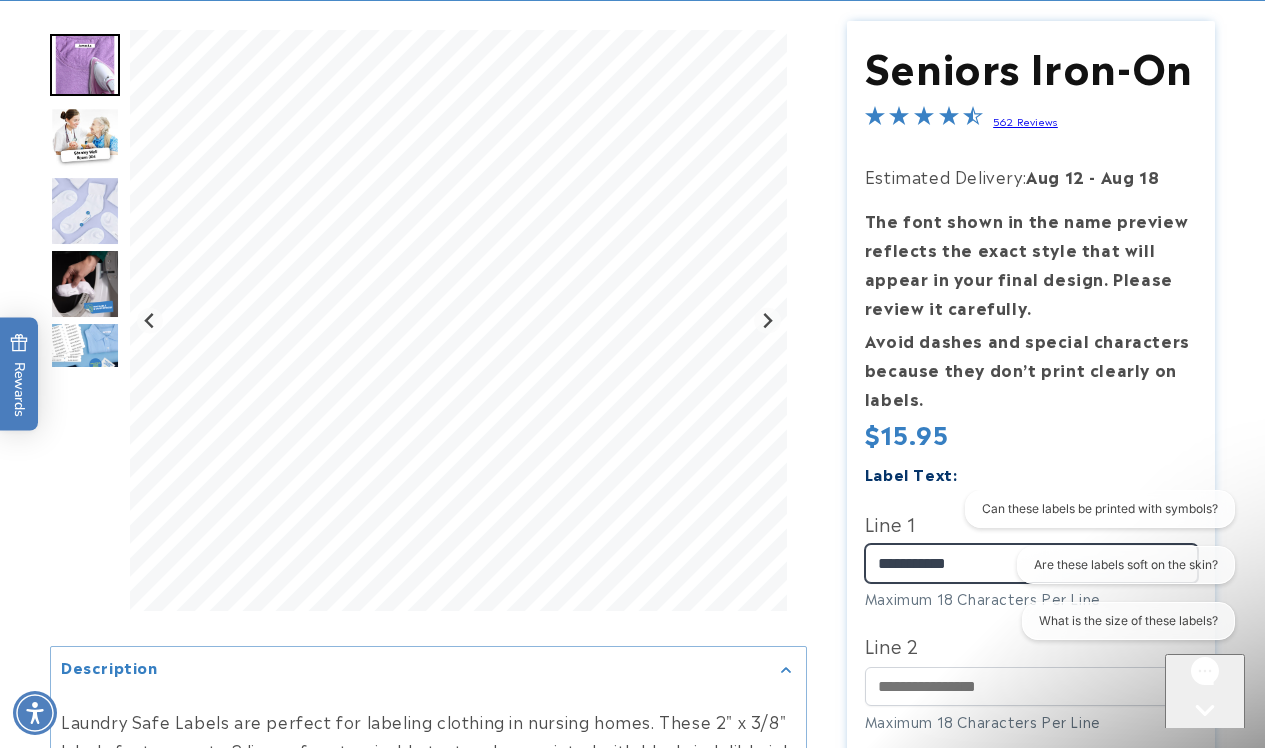 scroll, scrollTop: 0, scrollLeft: 0, axis: both 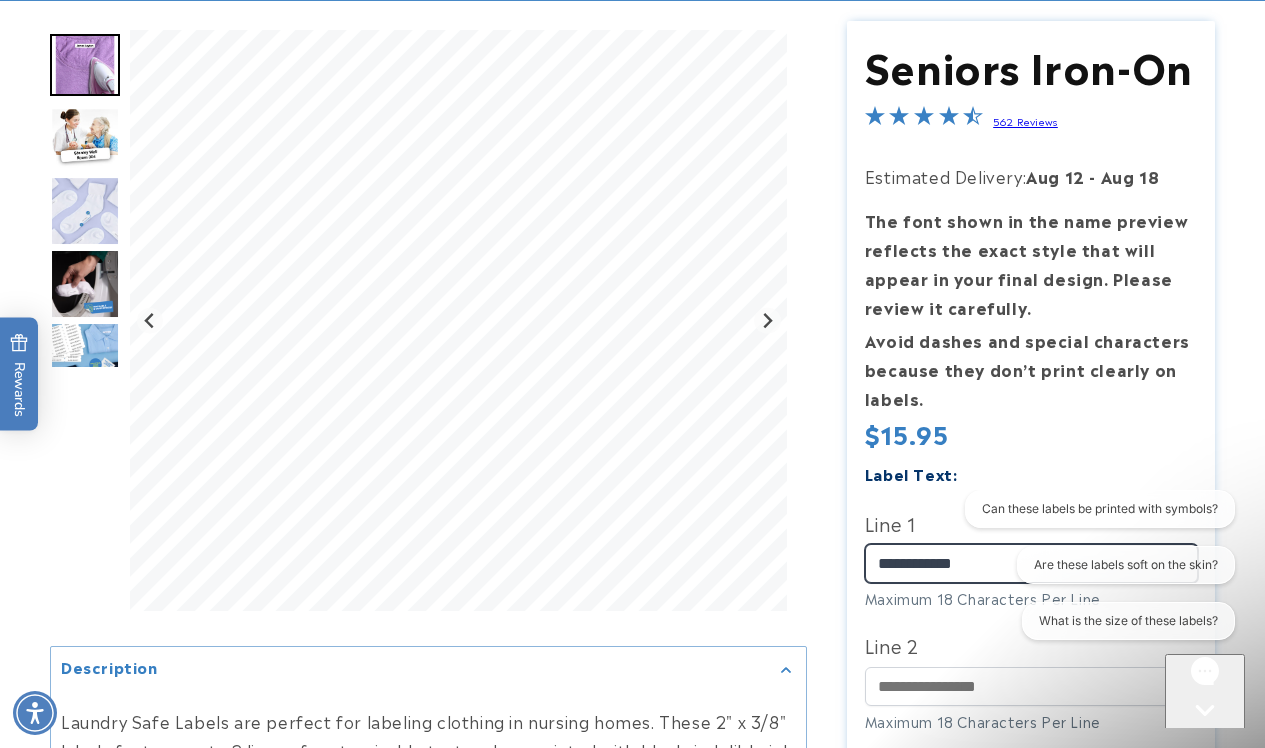 type on "**********" 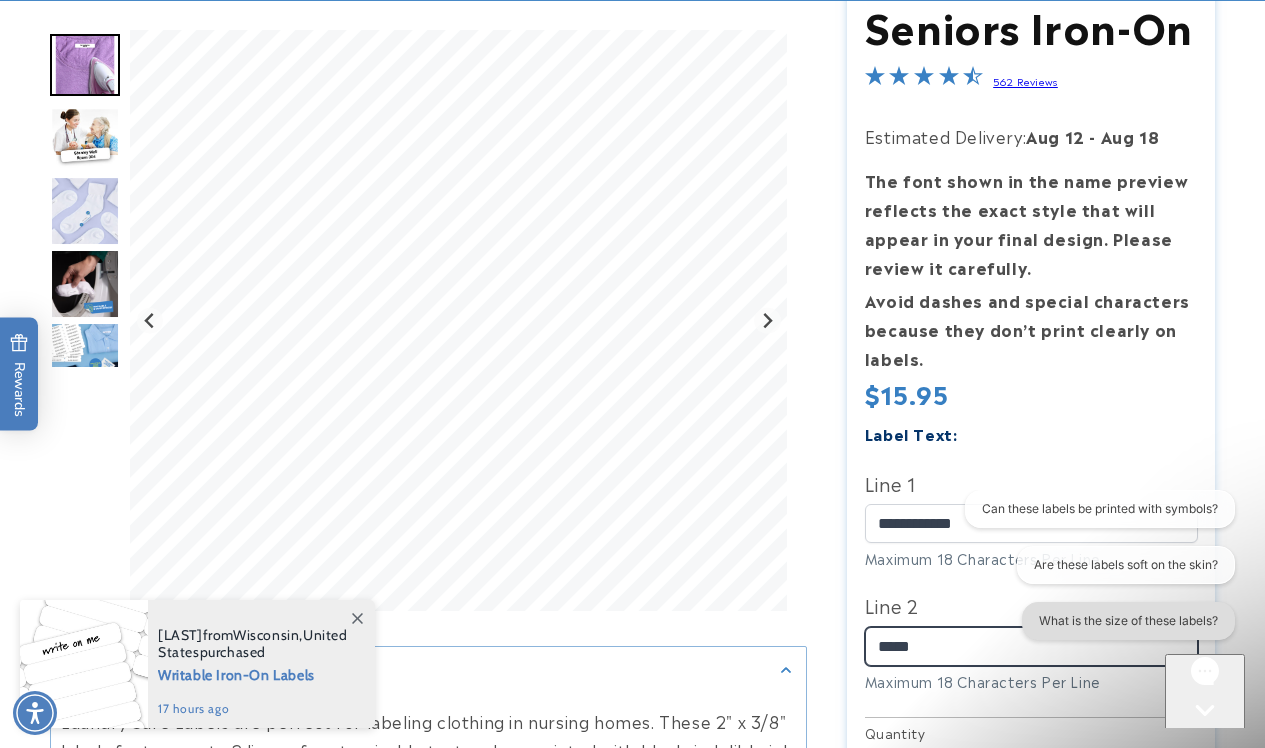 scroll, scrollTop: 348, scrollLeft: 0, axis: vertical 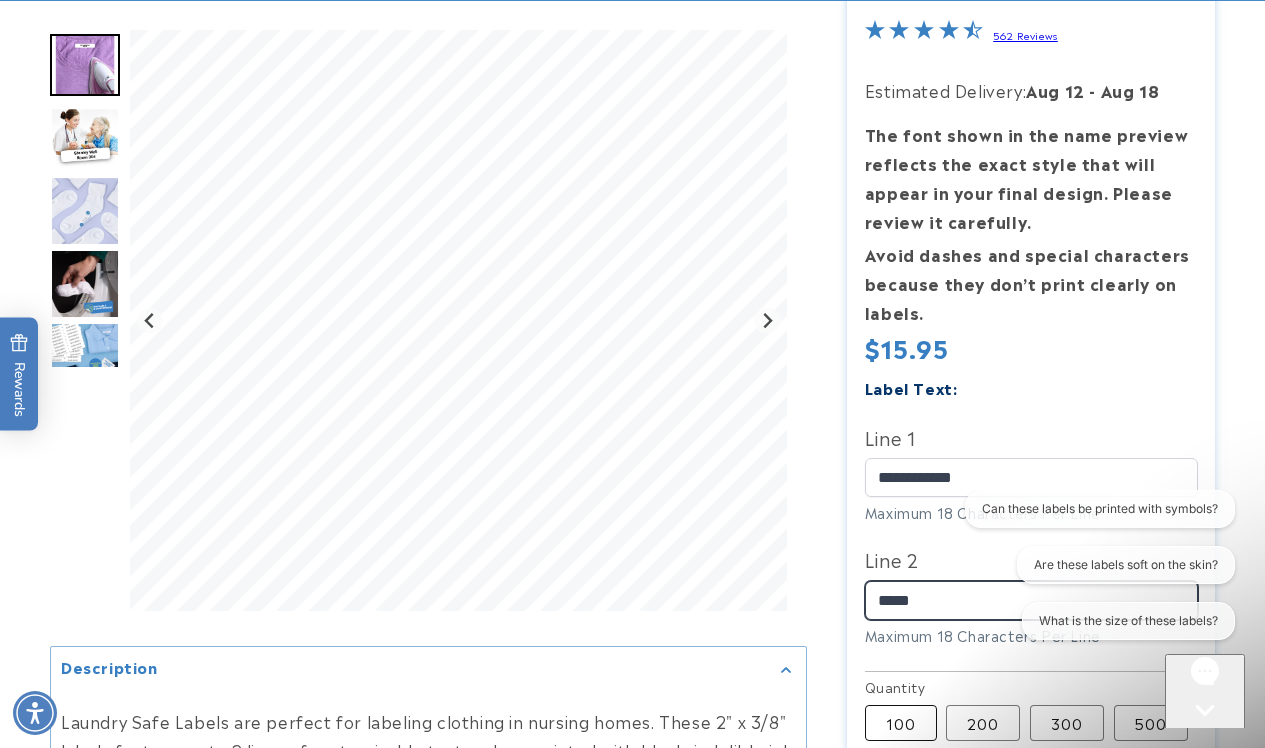 type on "*****" 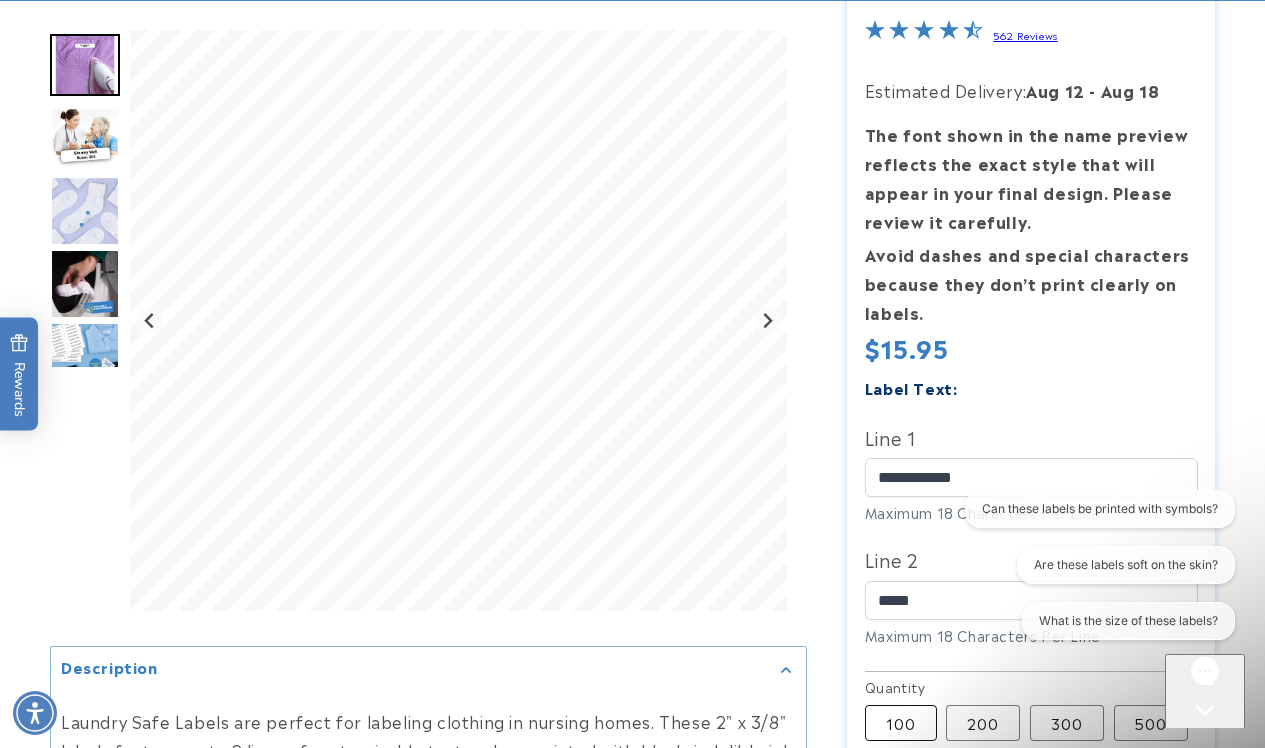 click on "100 Variant sold out or unavailable" at bounding box center (901, 723) 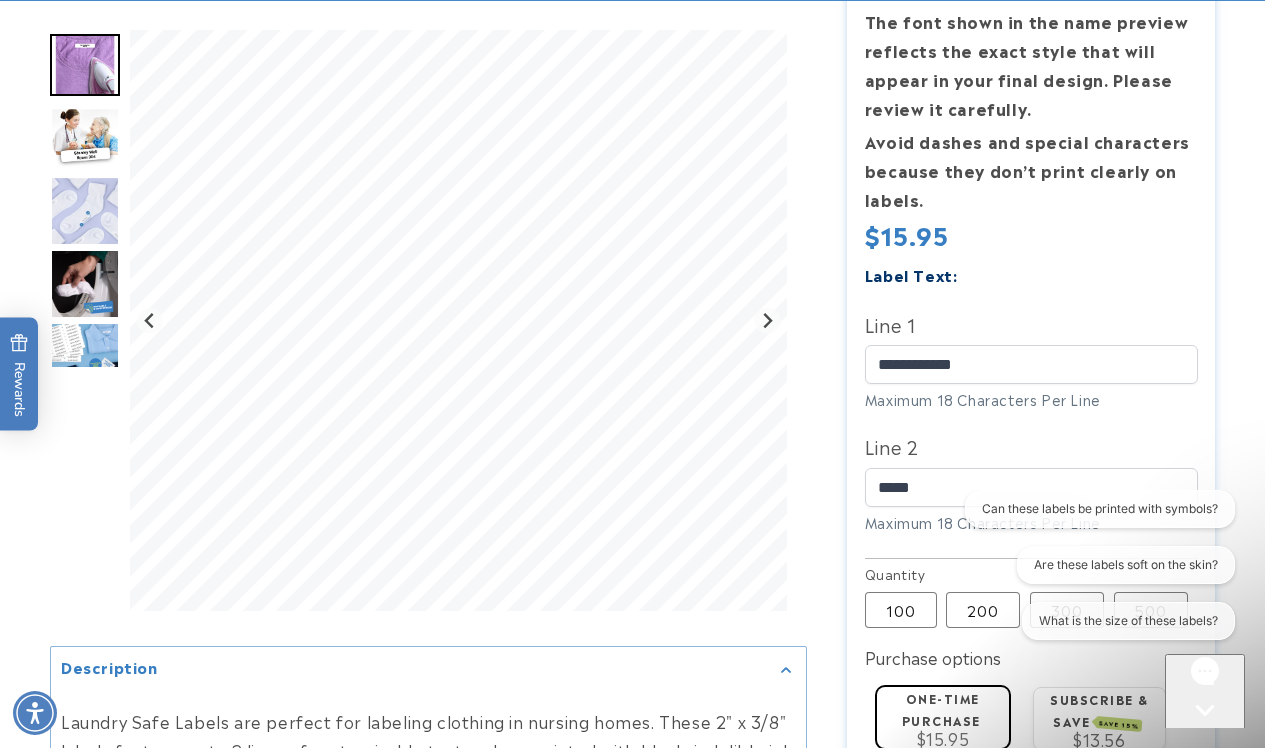 scroll, scrollTop: 465, scrollLeft: 0, axis: vertical 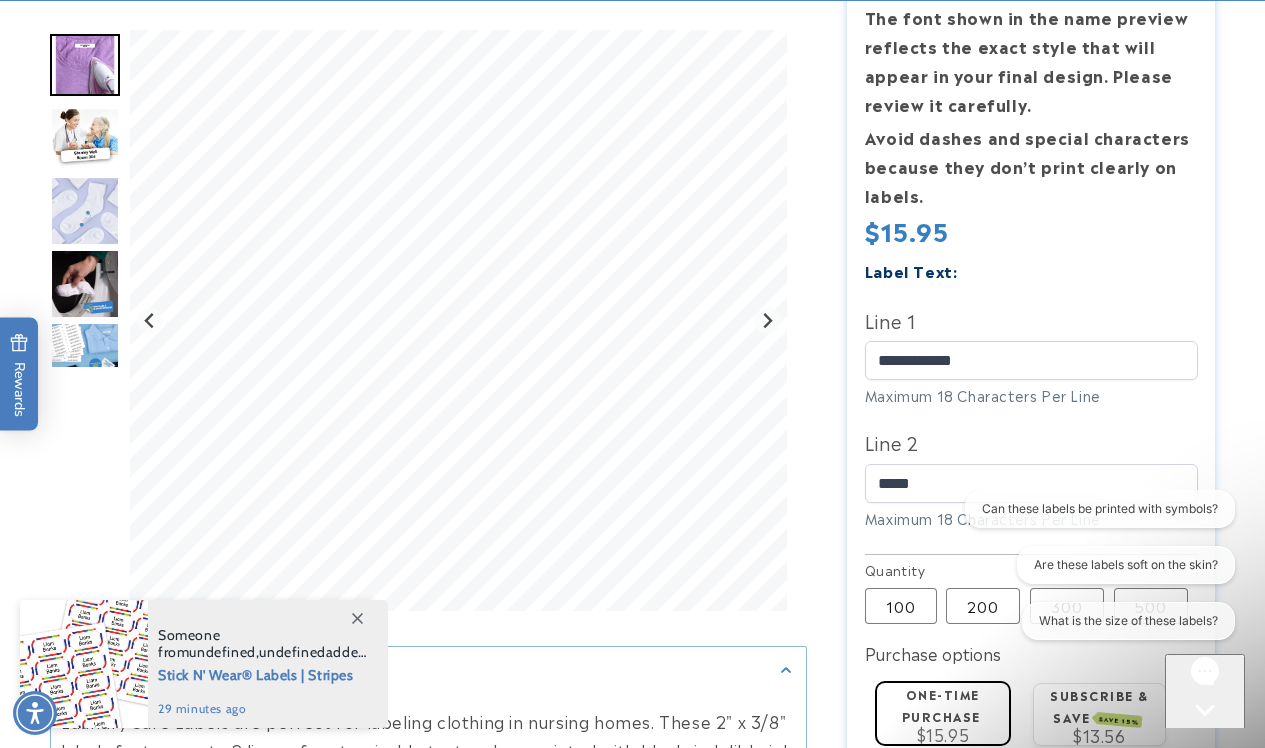 click on "One-time purchase $15.95" 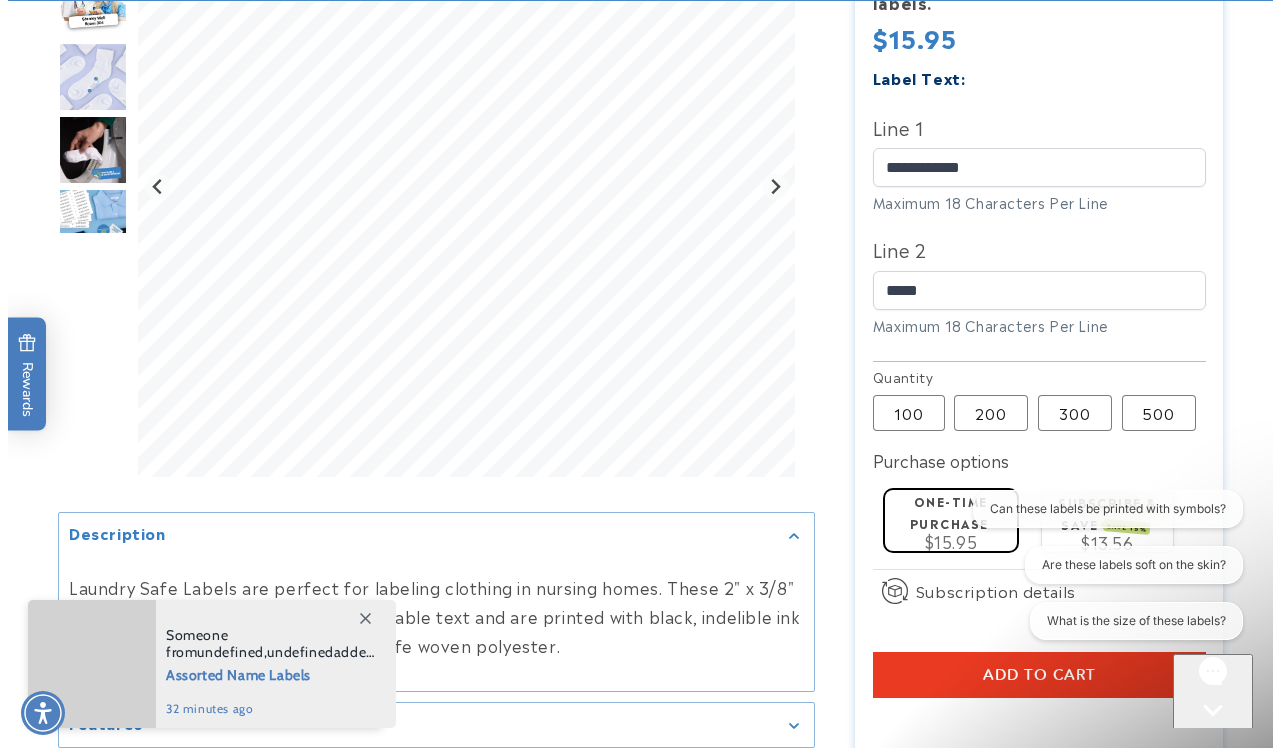 scroll, scrollTop: 778, scrollLeft: 0, axis: vertical 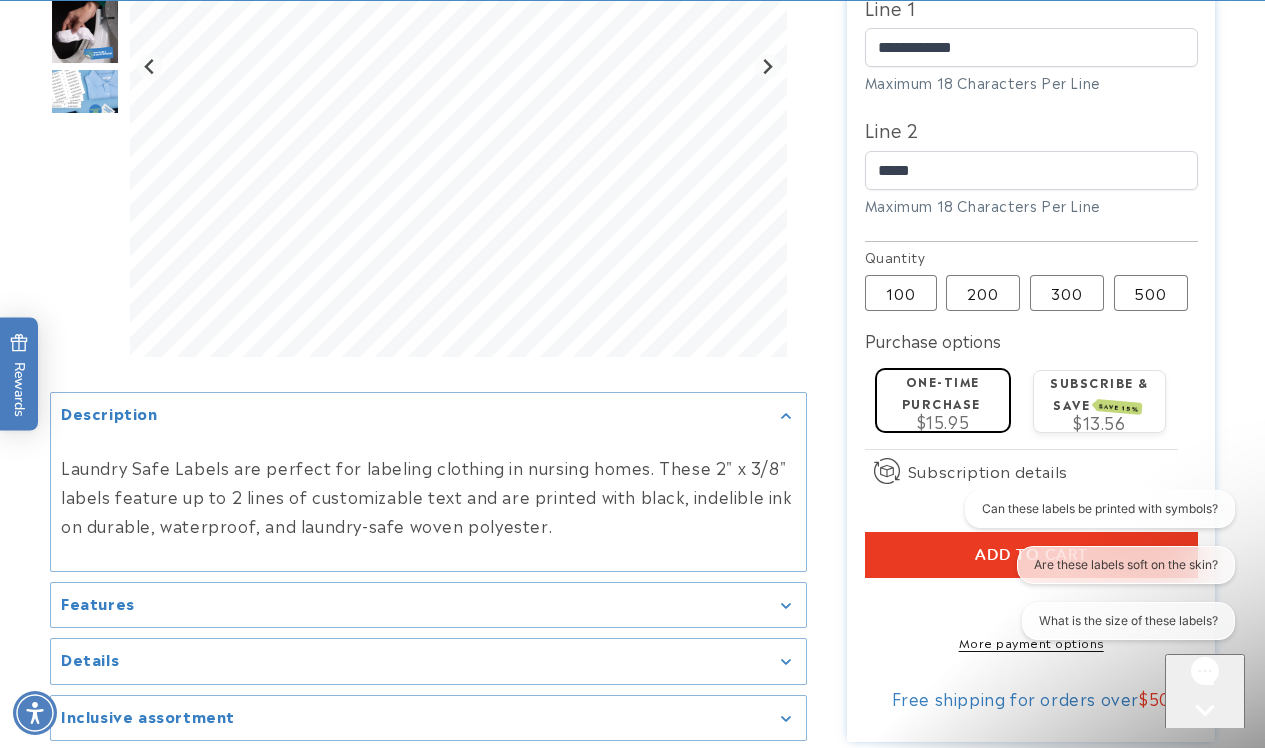 click on "Can these labels be printed with symbols? Are these labels soft on the skin? What is the size of these labels?" at bounding box center [1090, 569] 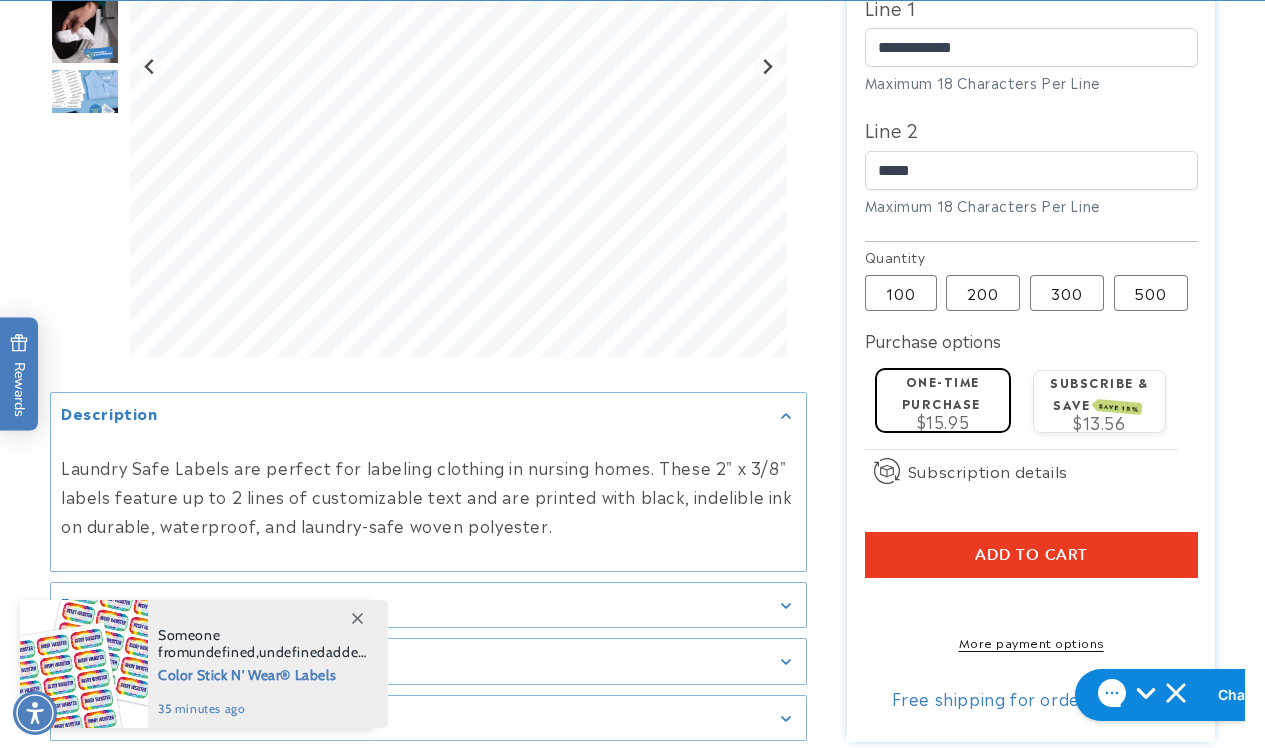 click on "Add to cart" at bounding box center [1031, 555] 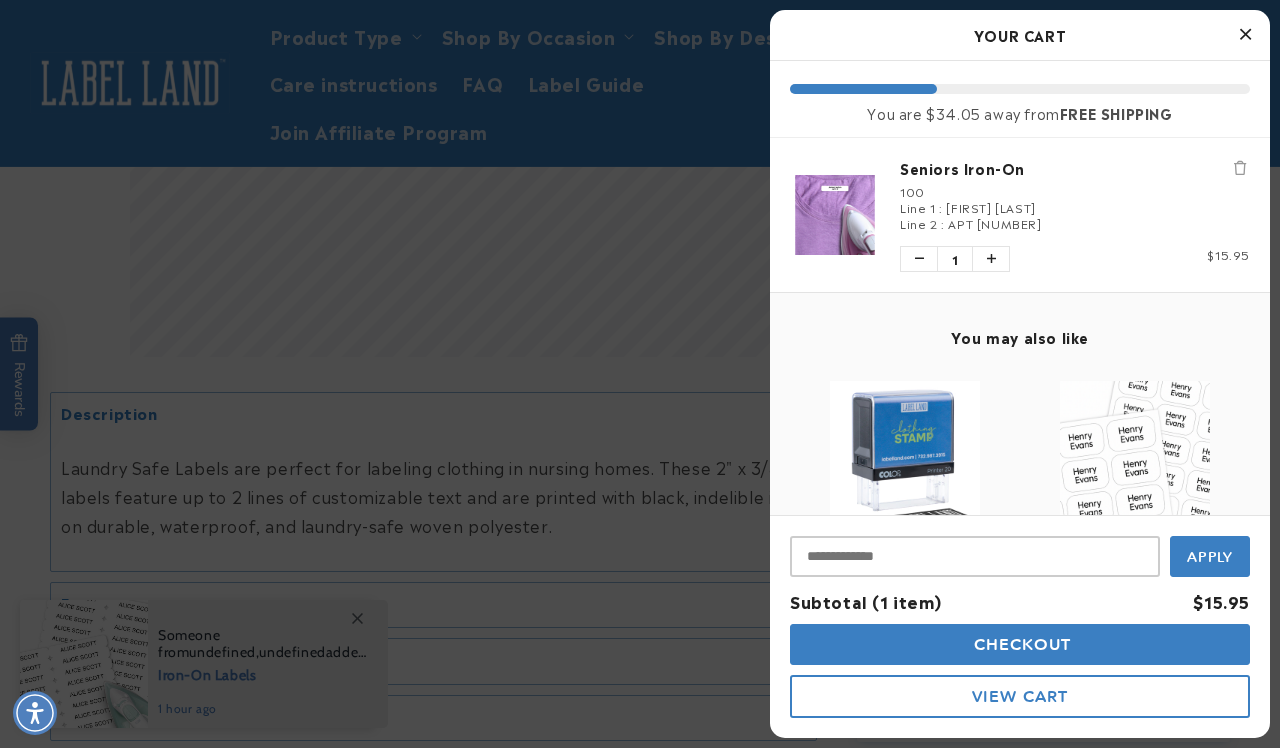 click on "Checkout" at bounding box center (1020, 644) 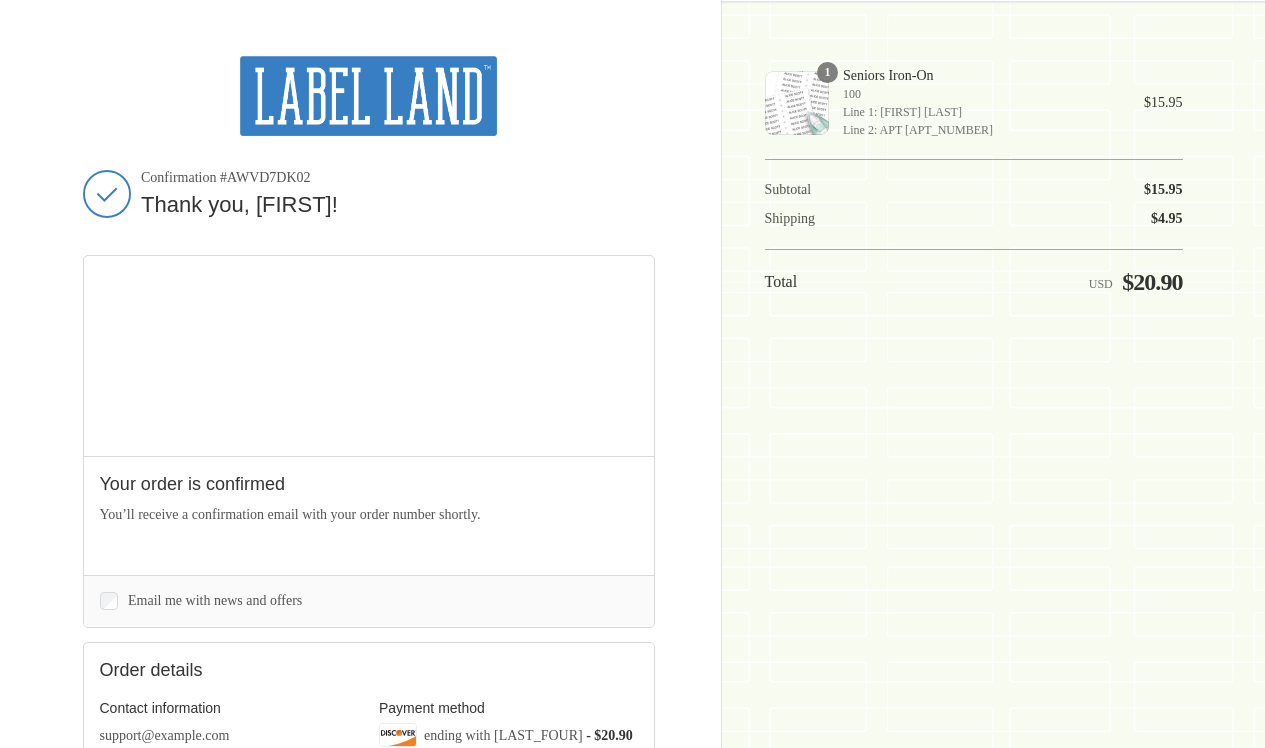 scroll, scrollTop: 0, scrollLeft: 0, axis: both 